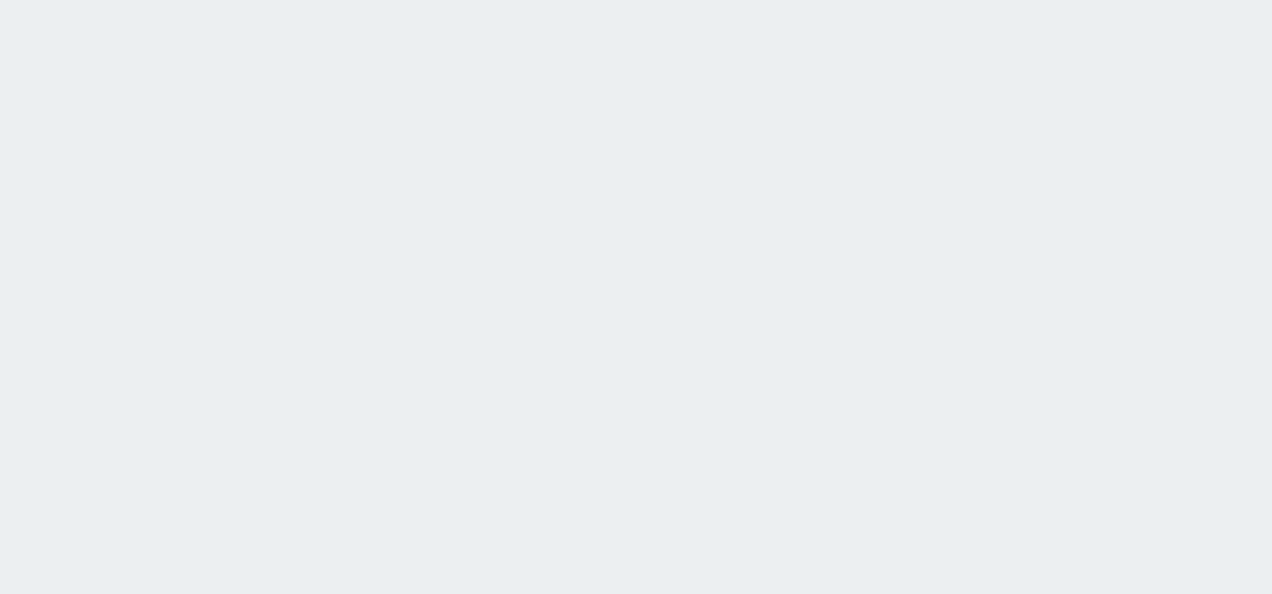 scroll, scrollTop: 0, scrollLeft: 0, axis: both 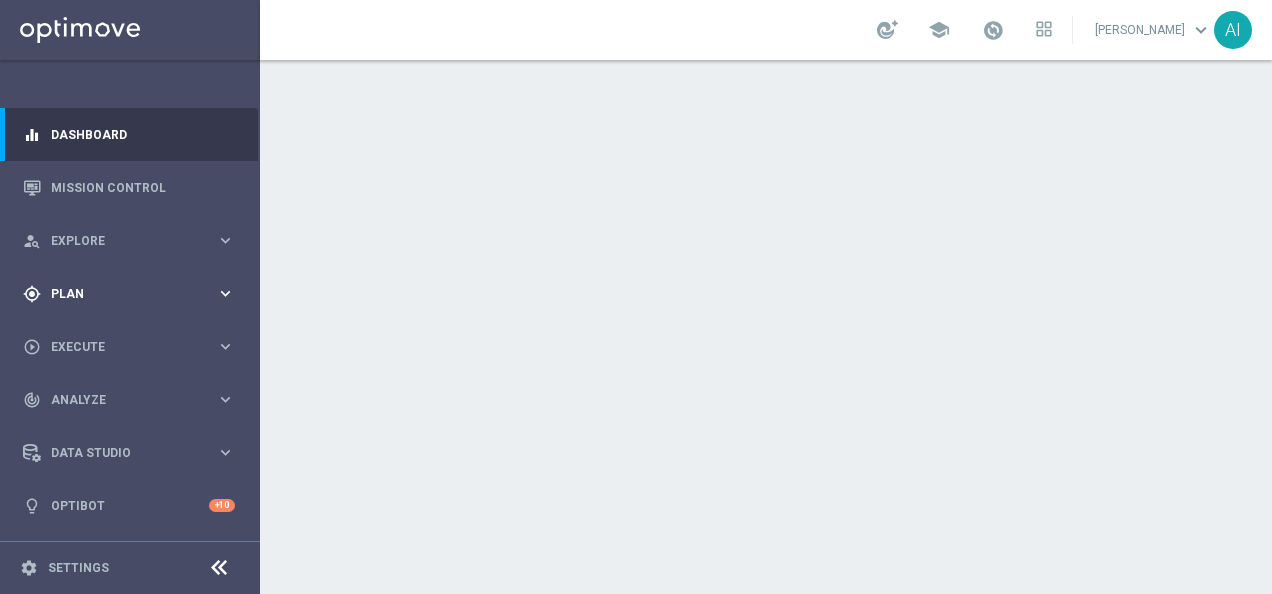 click on "Plan" at bounding box center (133, 294) 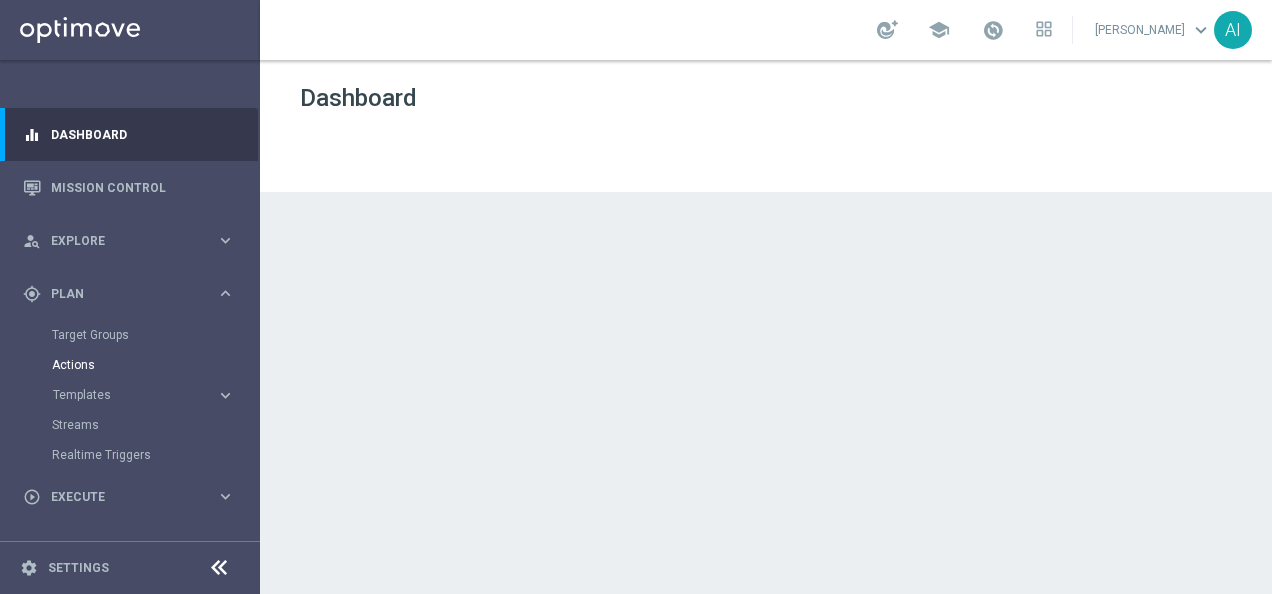 scroll, scrollTop: 0, scrollLeft: 0, axis: both 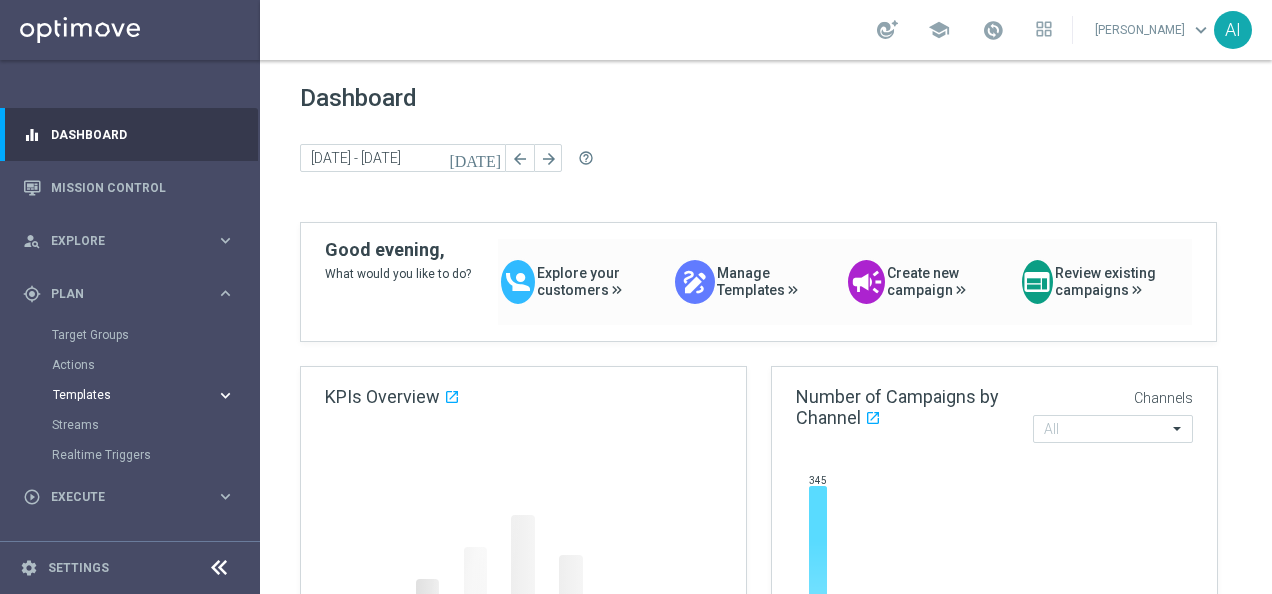 click on "Templates" at bounding box center (124, 395) 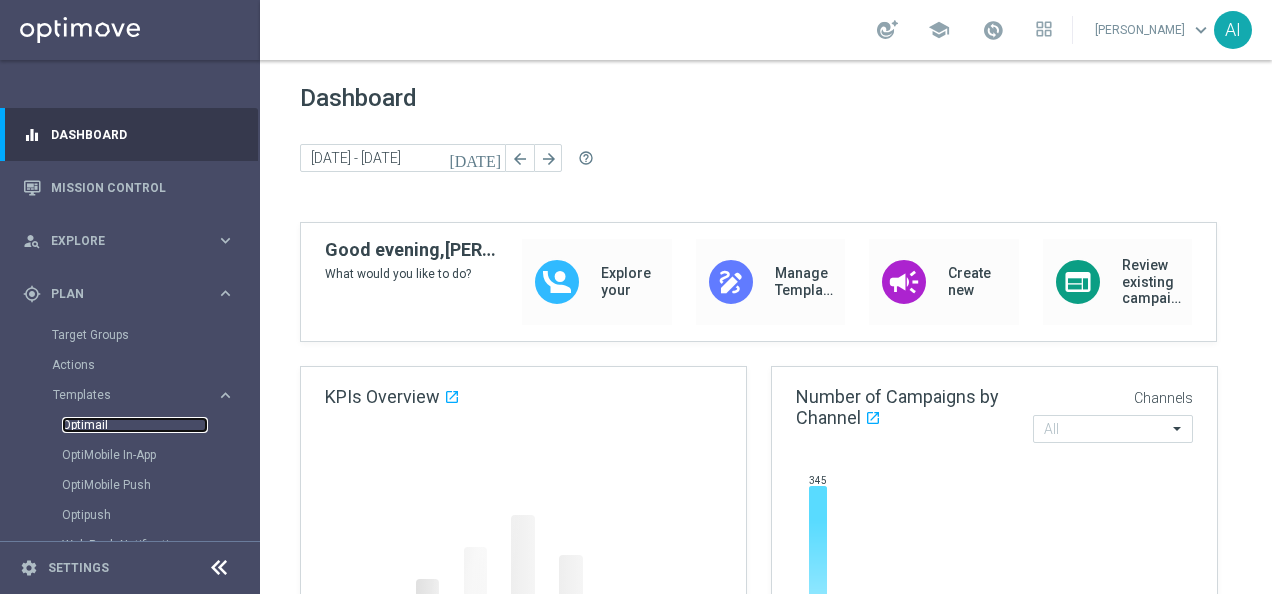 click on "Optimail" at bounding box center [135, 425] 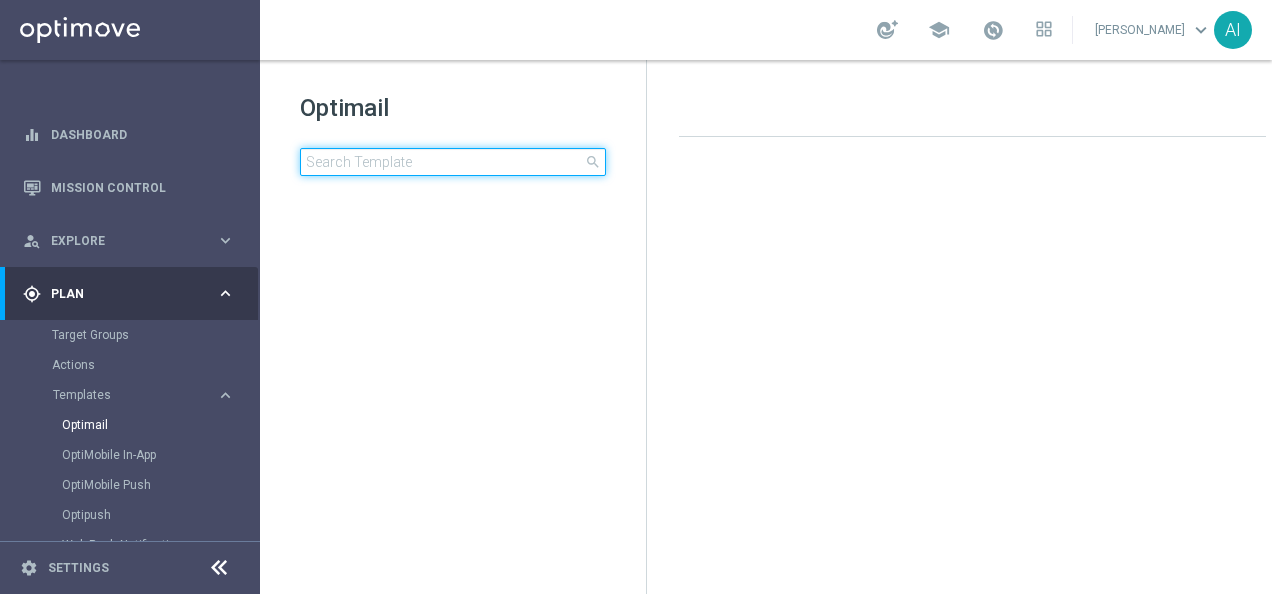 click 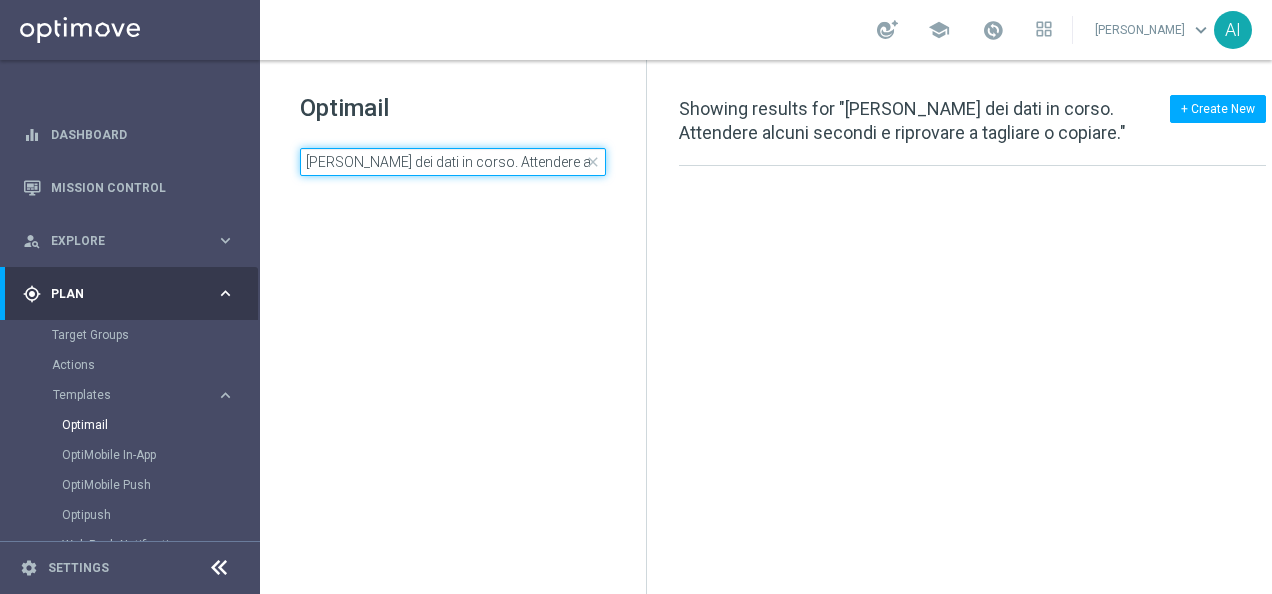 scroll, scrollTop: 0, scrollLeft: 222, axis: horizontal 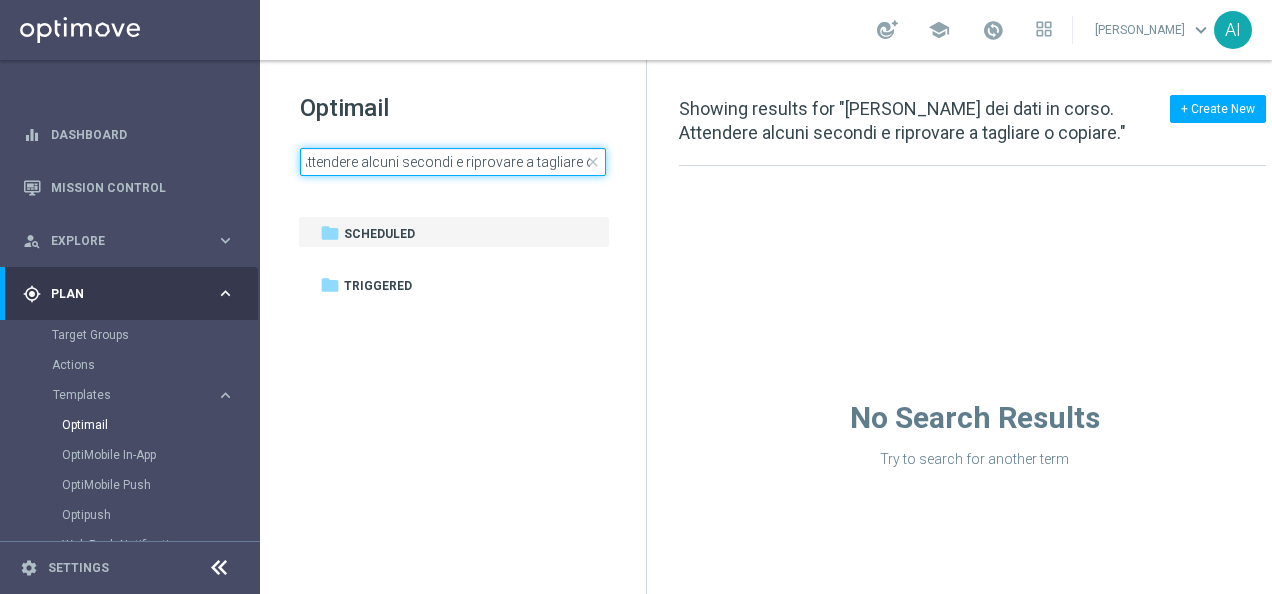 type on "Recupero dei dati in corso. Attendere alcuni secondi e riprovare a tagliare o copiare." 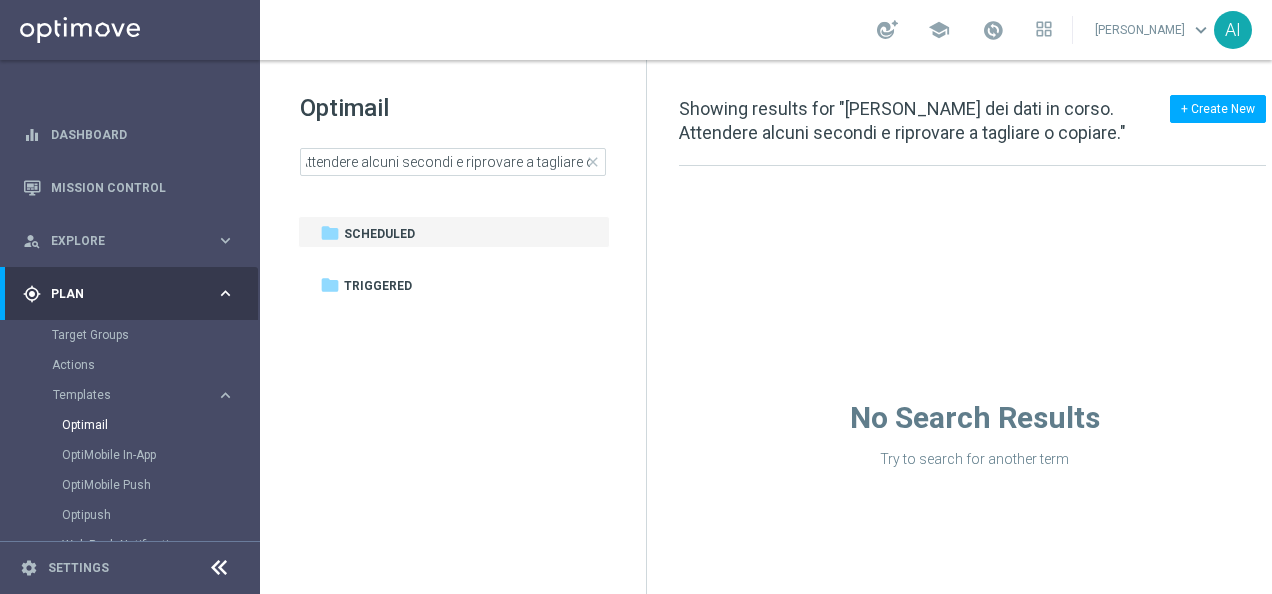 click on "close" 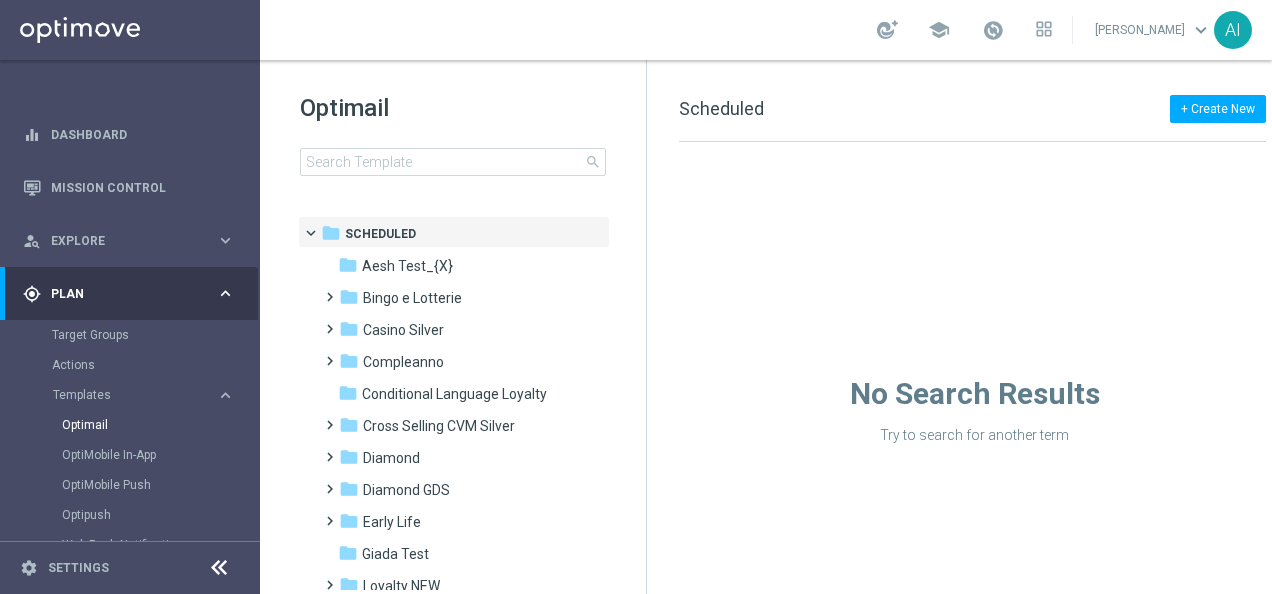 scroll, scrollTop: 0, scrollLeft: 0, axis: both 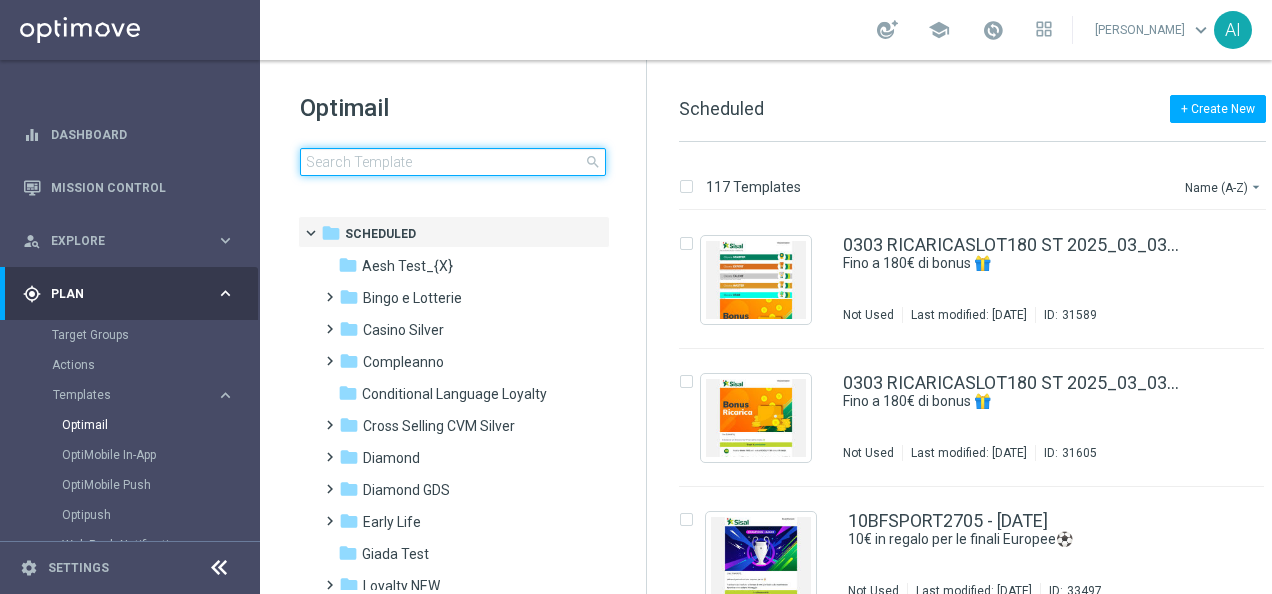 click 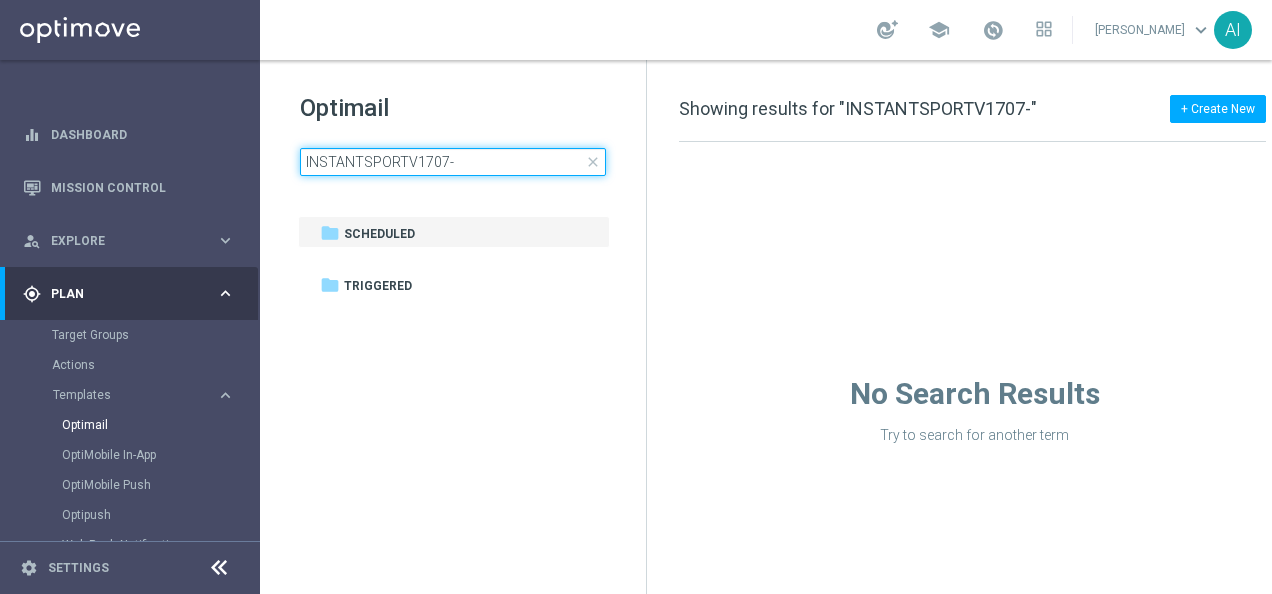 type on "INSTANTSPORTV1707" 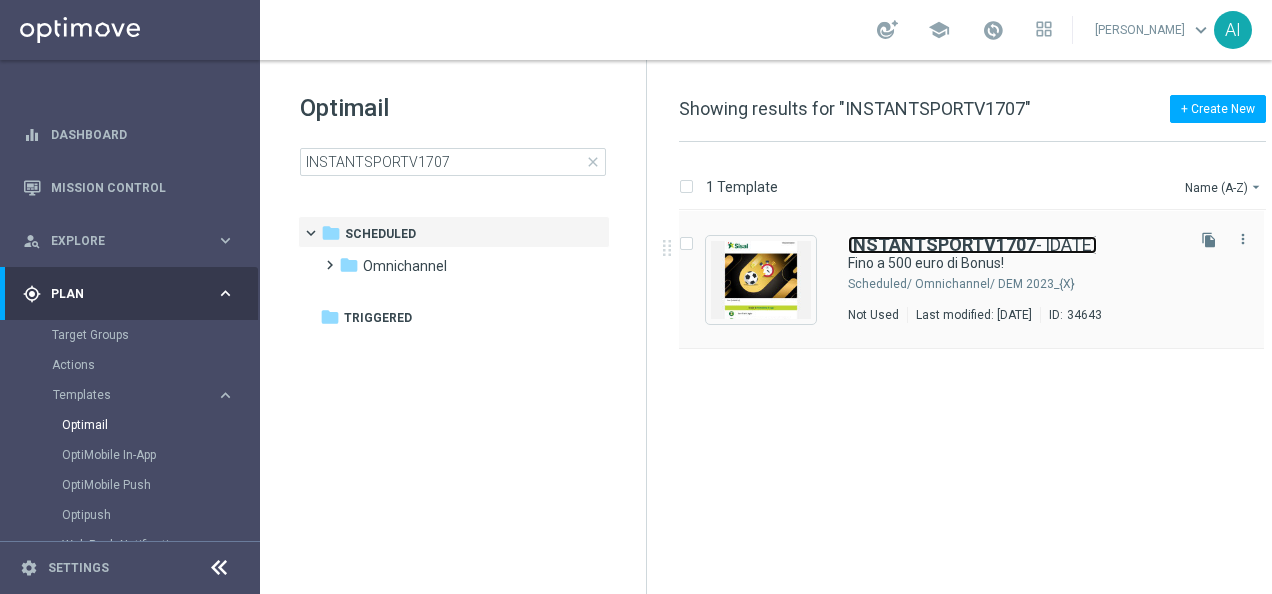 click on "INSTANTSPORTV1707" at bounding box center (942, 244) 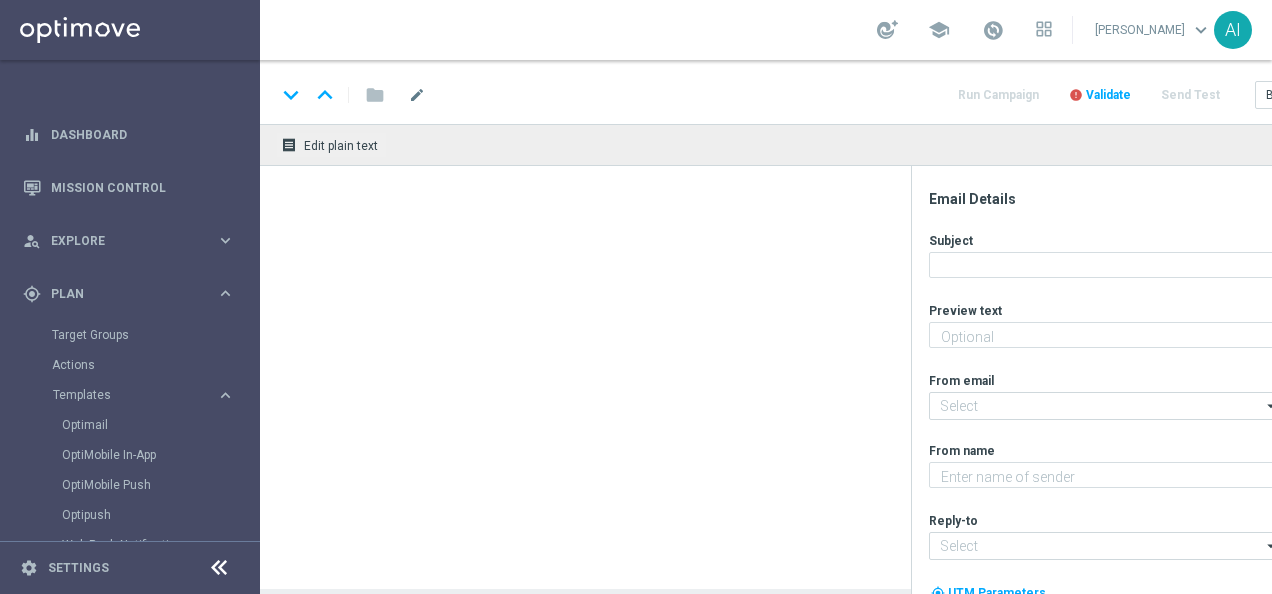 type on "Scopri cosa ti abbiamo riservato" 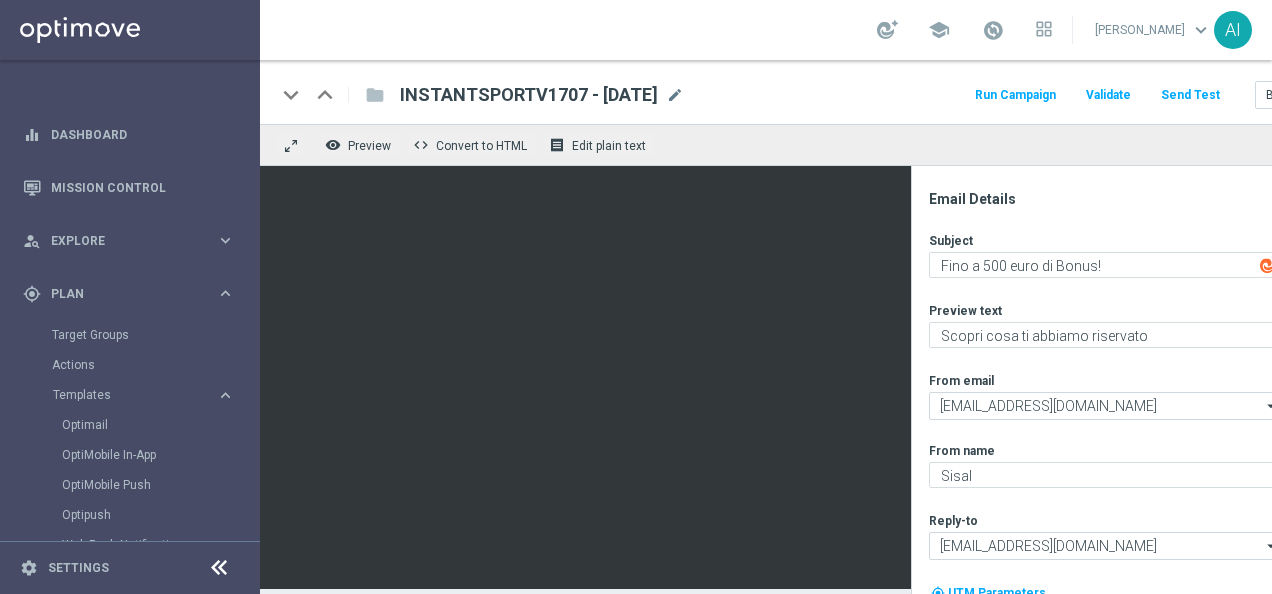 scroll, scrollTop: 75, scrollLeft: 0, axis: vertical 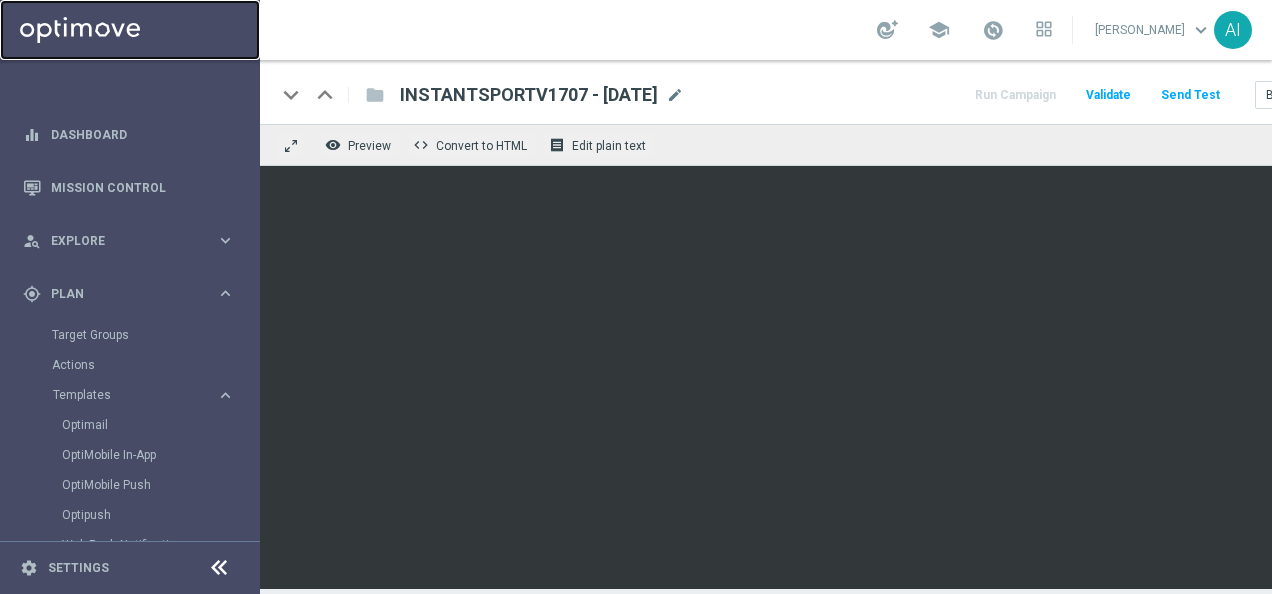 click at bounding box center [130, 30] 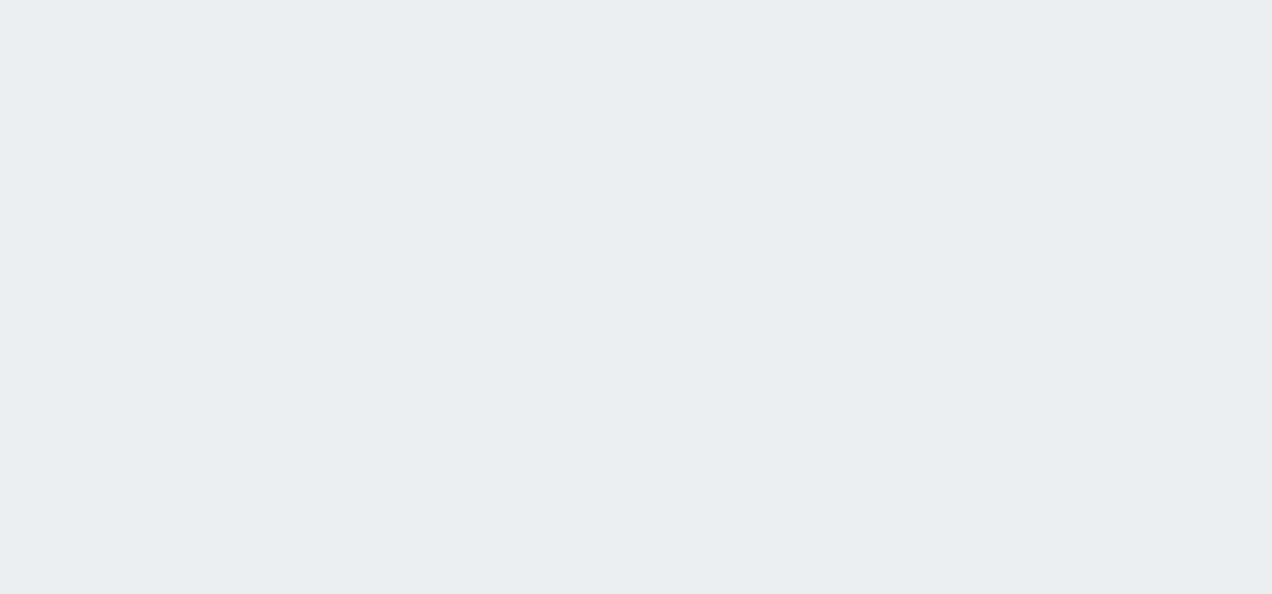 scroll, scrollTop: 0, scrollLeft: 0, axis: both 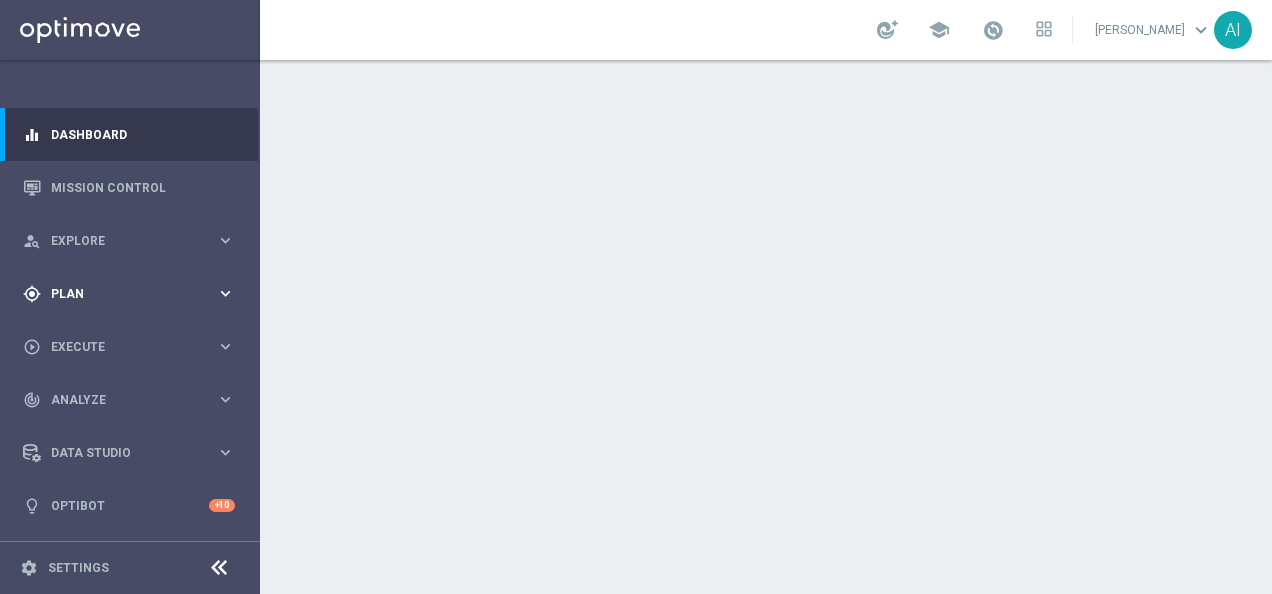 click on "gps_fixed
Plan
keyboard_arrow_right" at bounding box center [129, 293] 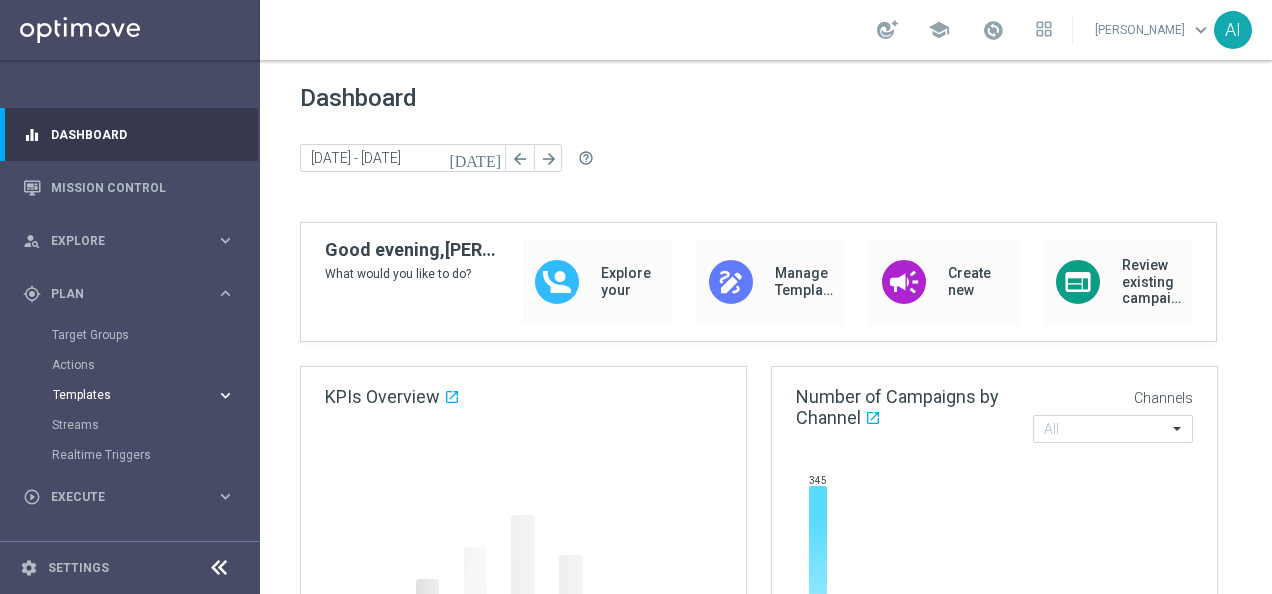 click on "Templates" at bounding box center [124, 395] 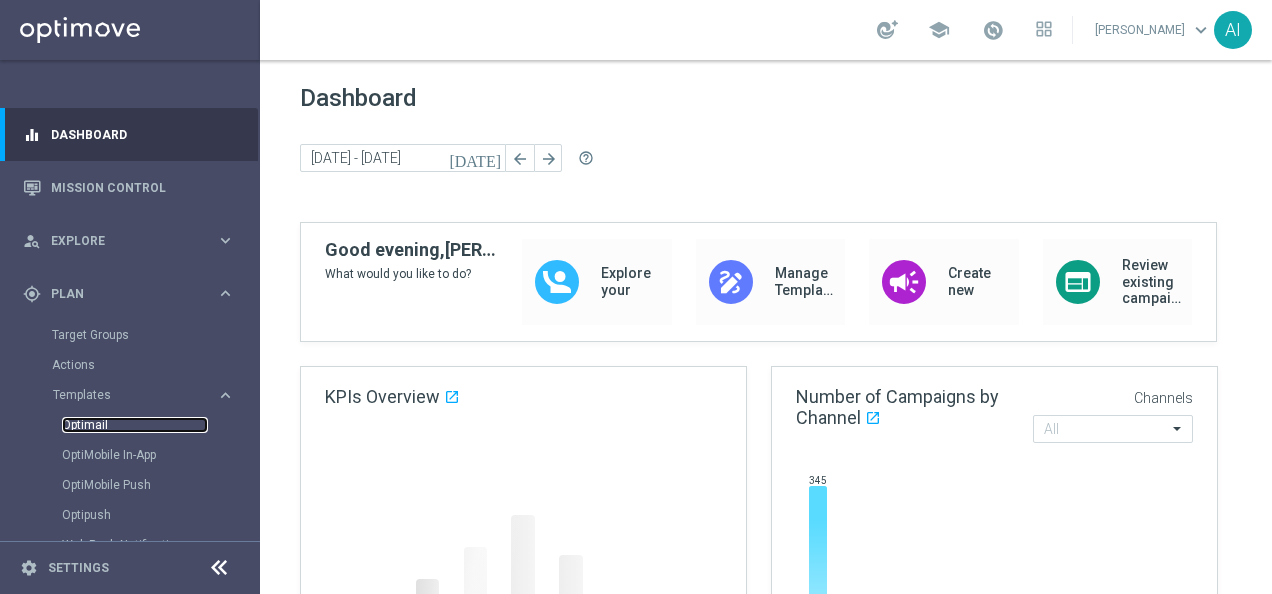 click on "Optimail" at bounding box center (135, 425) 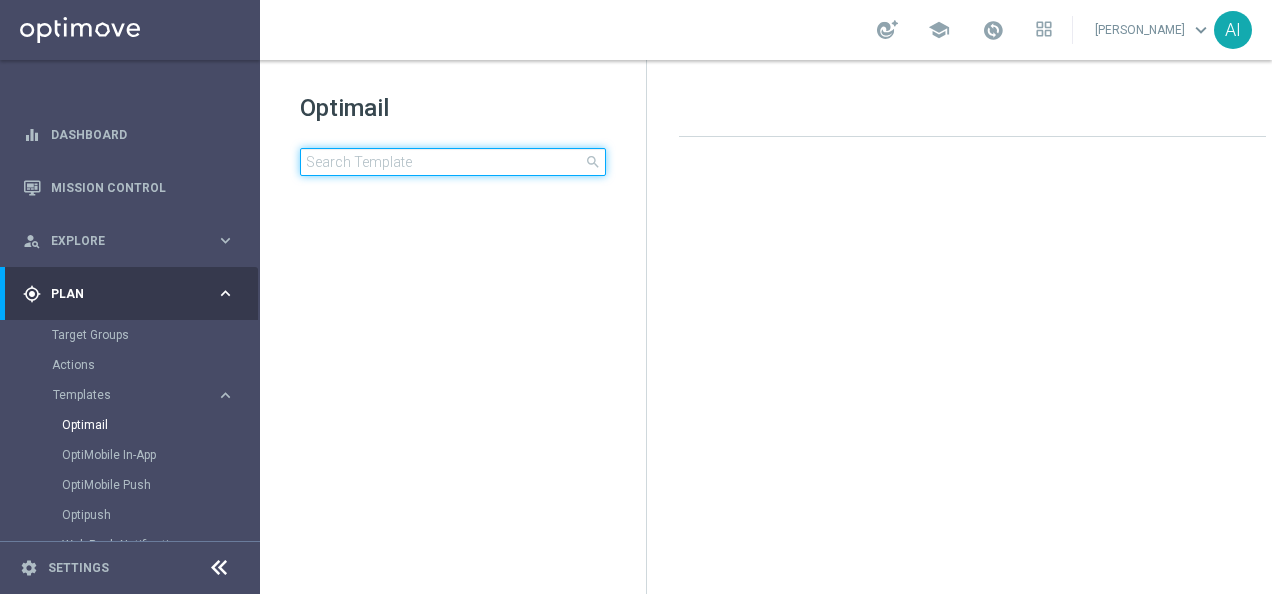 click 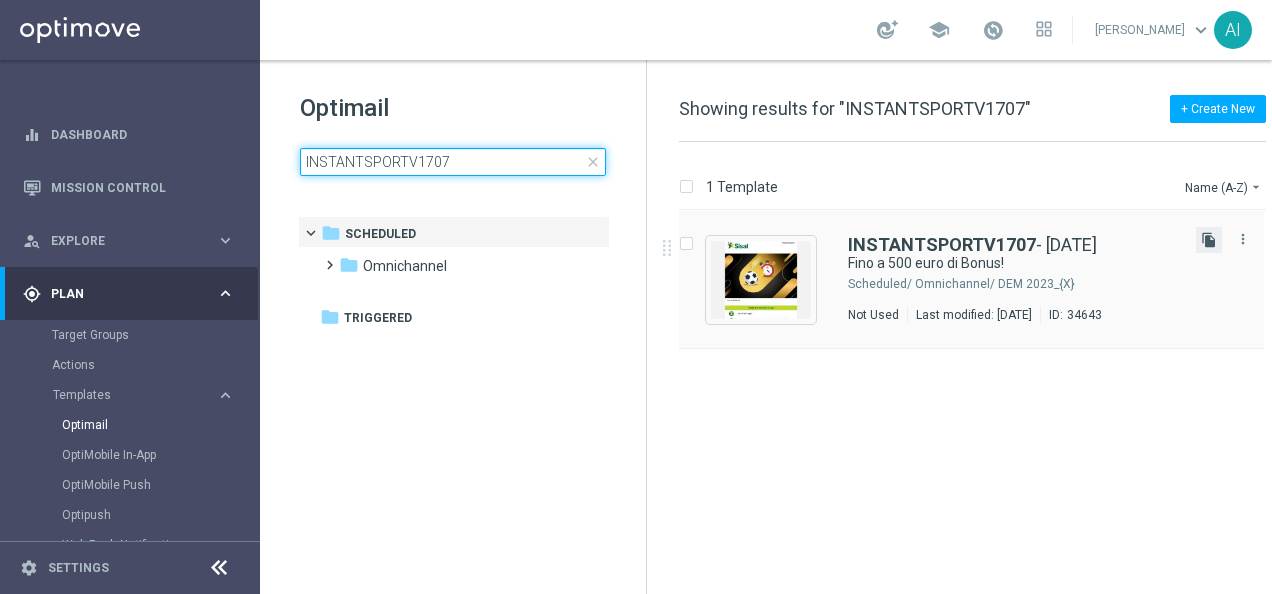 type on "INSTANTSPORTV1707" 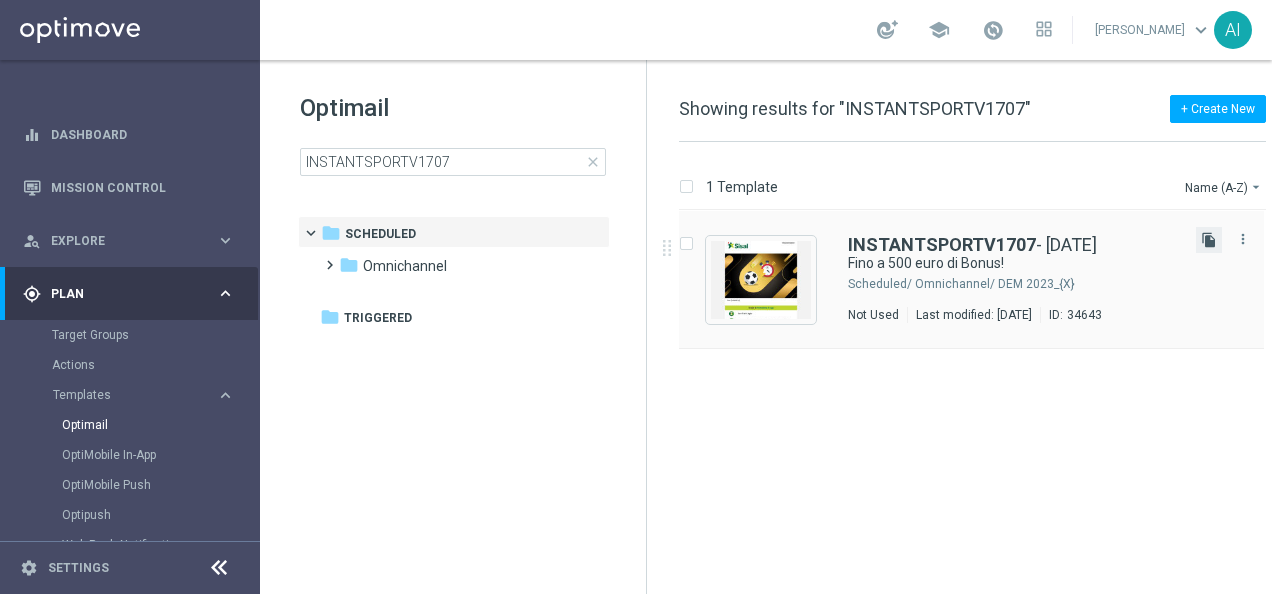 click on "file_copy" at bounding box center (1209, 240) 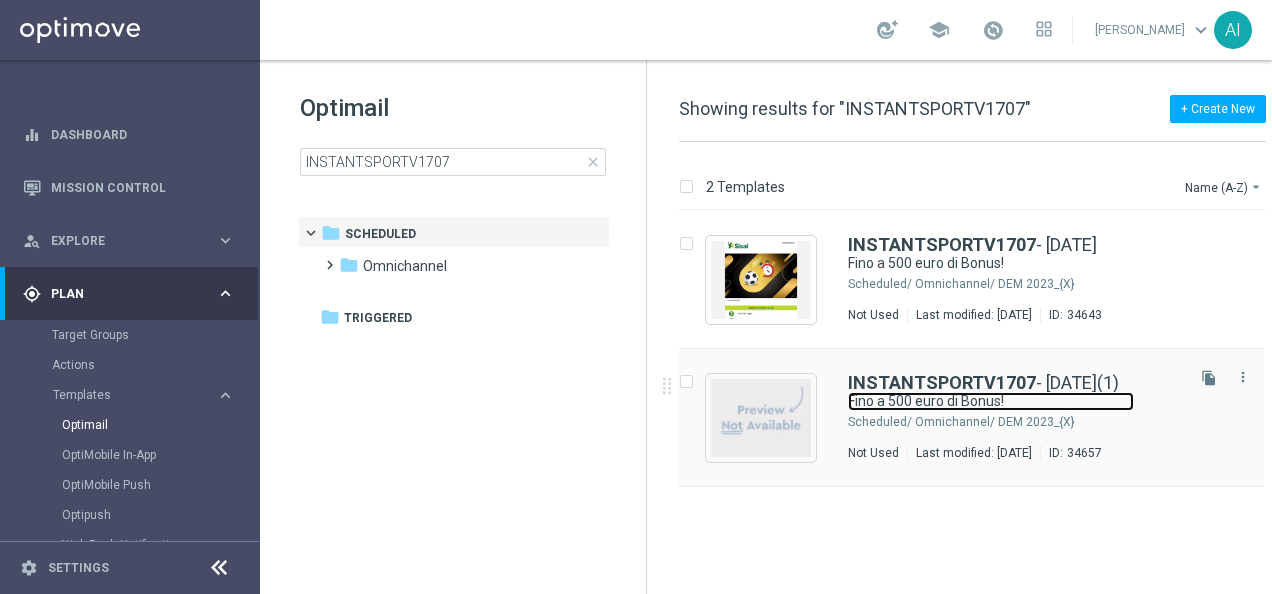click on "Fino a 500 euro di Bonus!" at bounding box center [991, 401] 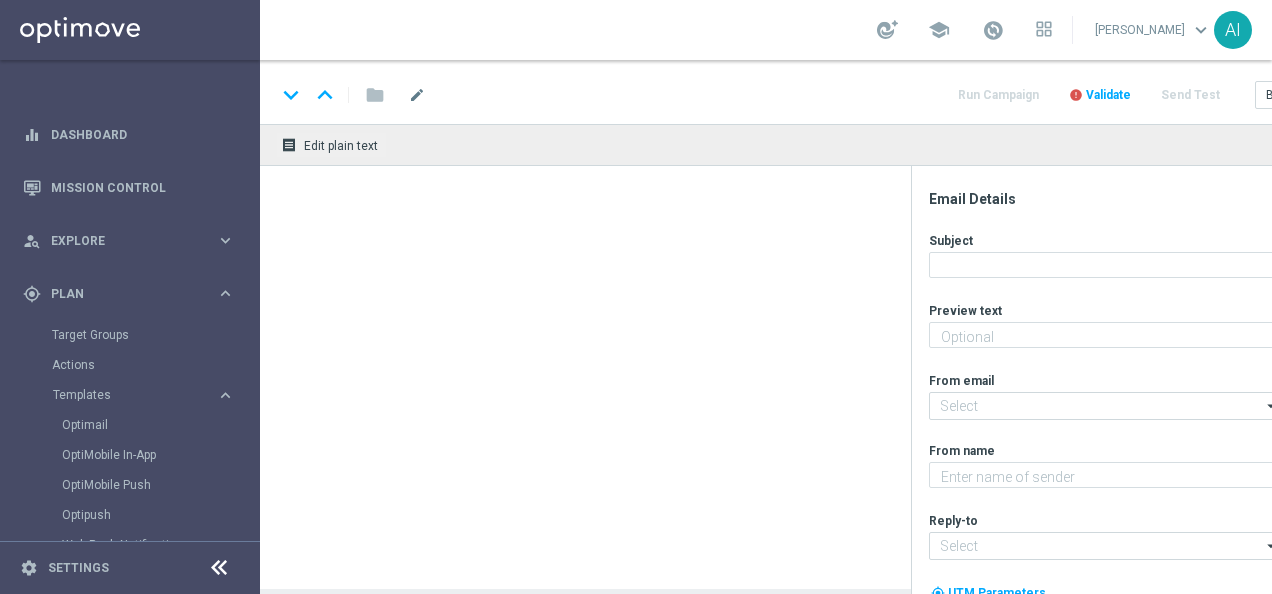 type on "Scopri cosa ti abbiamo riservato" 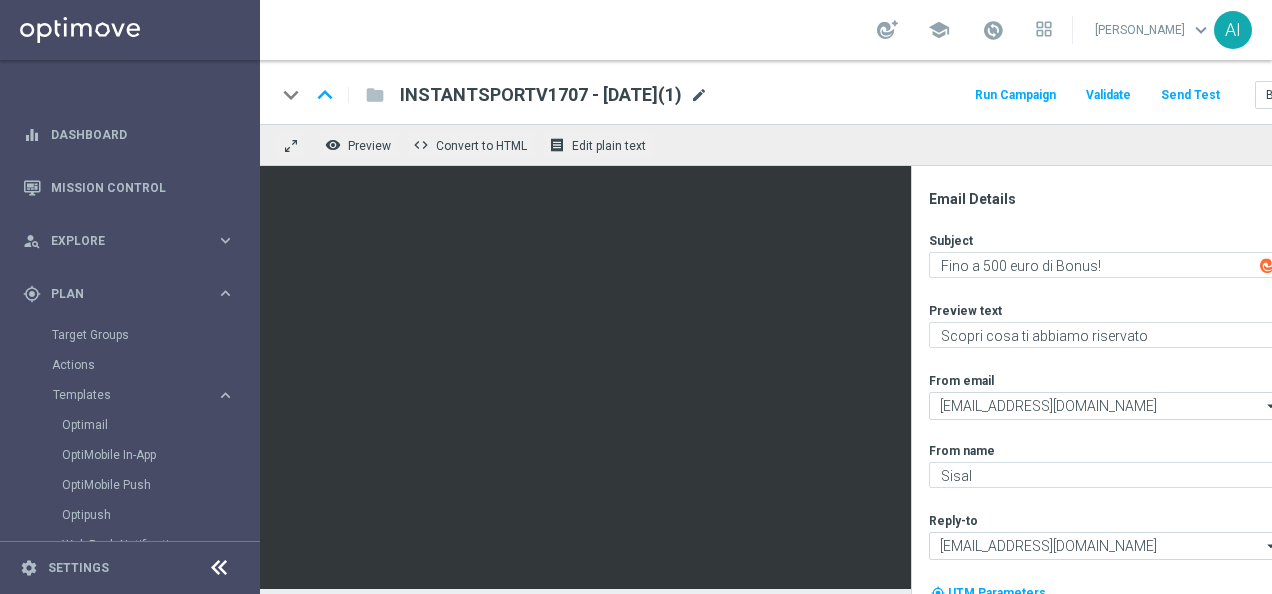 click on "mode_edit" 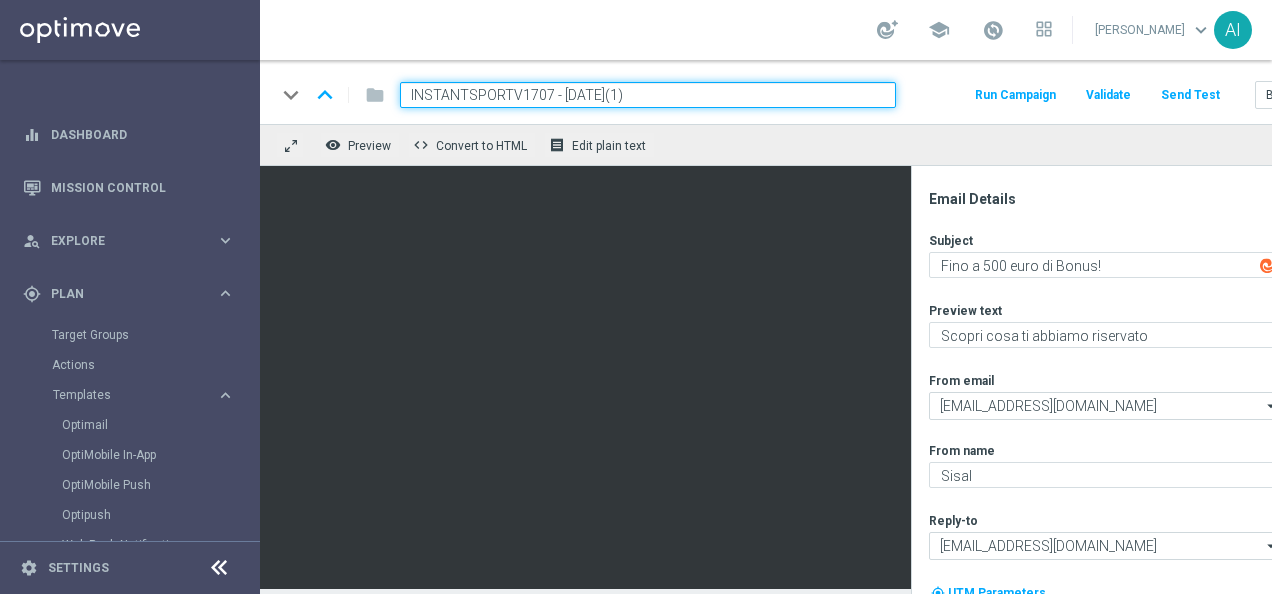 click on "INSTANTSPORTV1707 - 17.07.2025(1)" at bounding box center [648, 95] 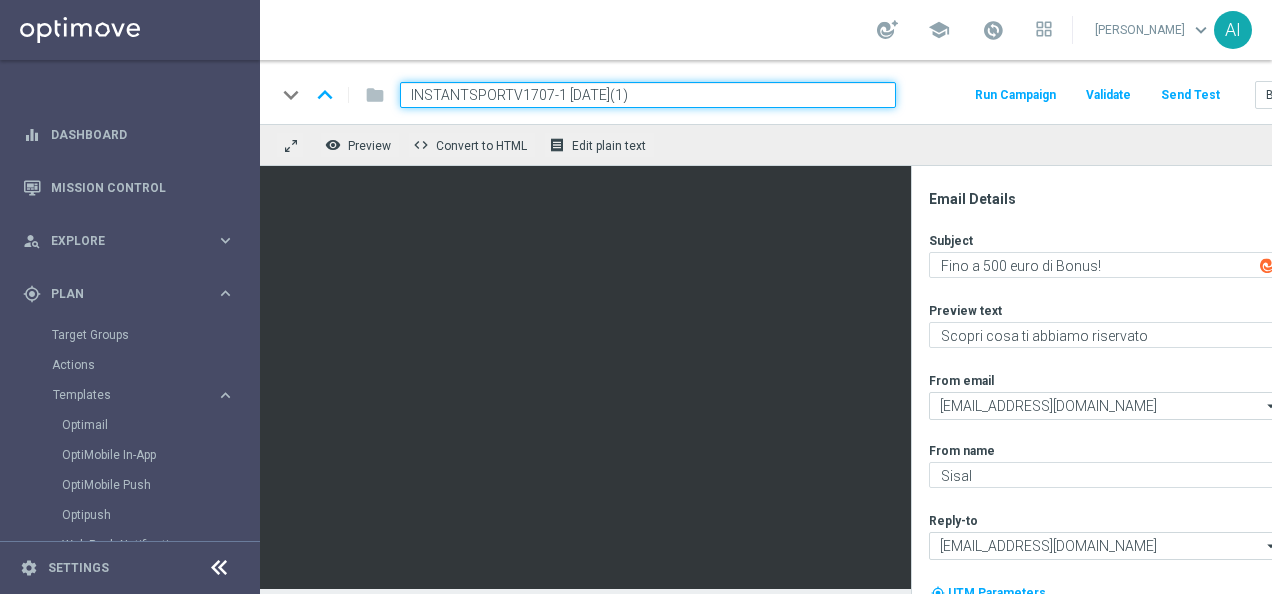 drag, startPoint x: 635, startPoint y: 95, endPoint x: 854, endPoint y: 86, distance: 219.18486 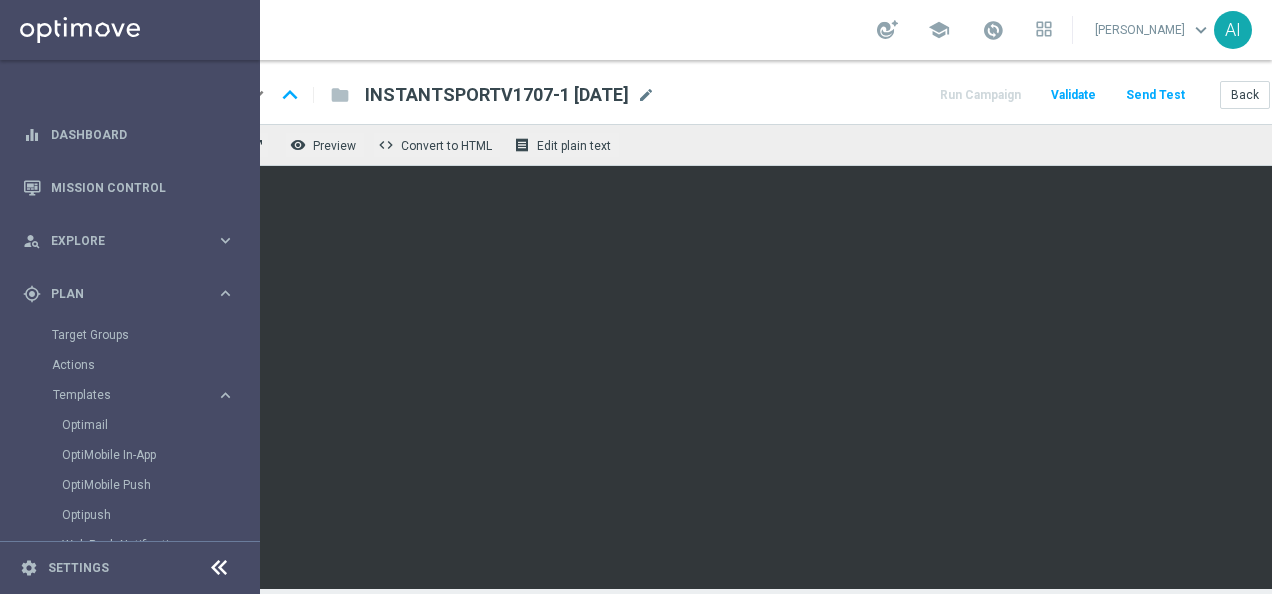 scroll, scrollTop: 14, scrollLeft: 36, axis: both 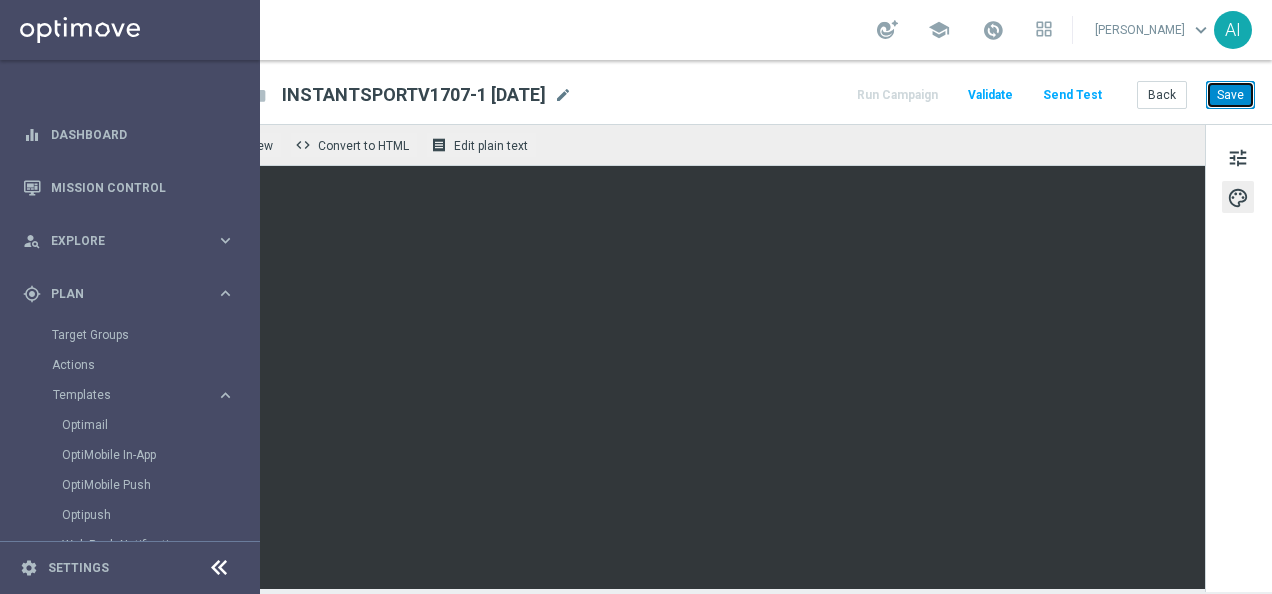 click on "Save" at bounding box center [1230, 95] 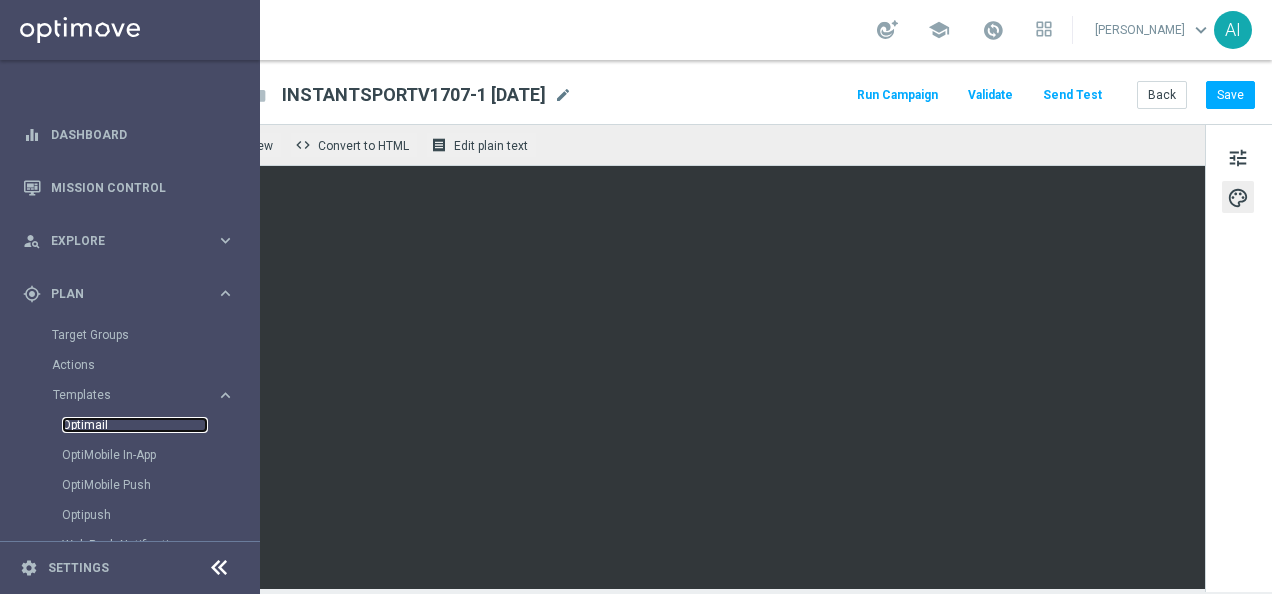 click on "Optimail" at bounding box center (135, 425) 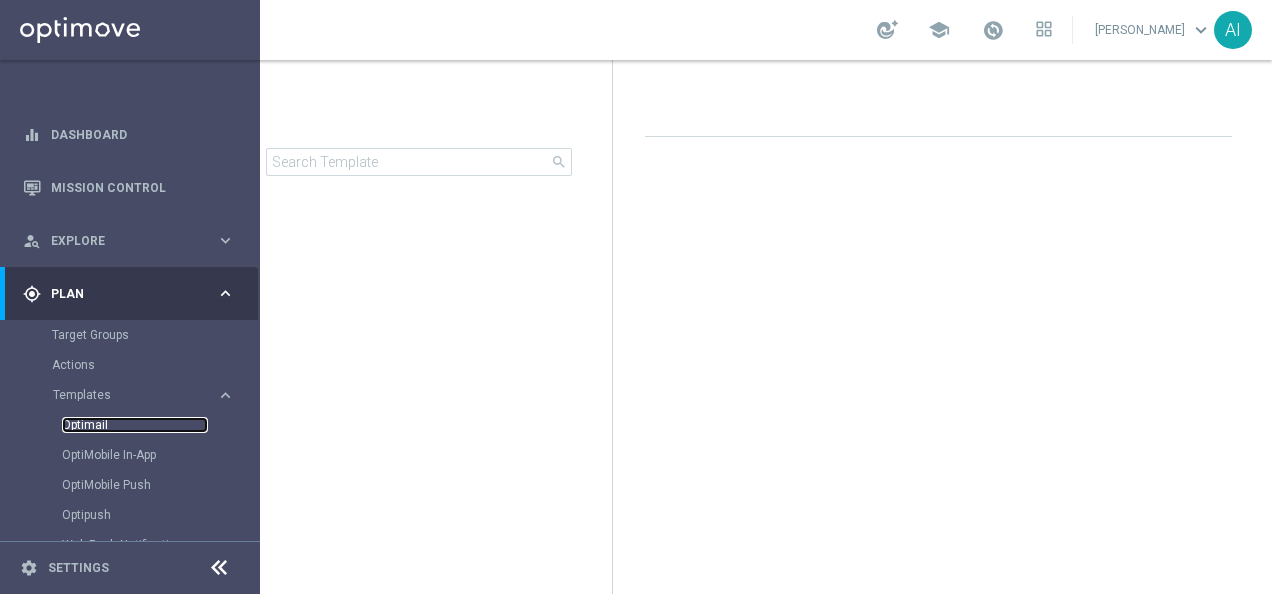 scroll, scrollTop: 0, scrollLeft: 34, axis: horizontal 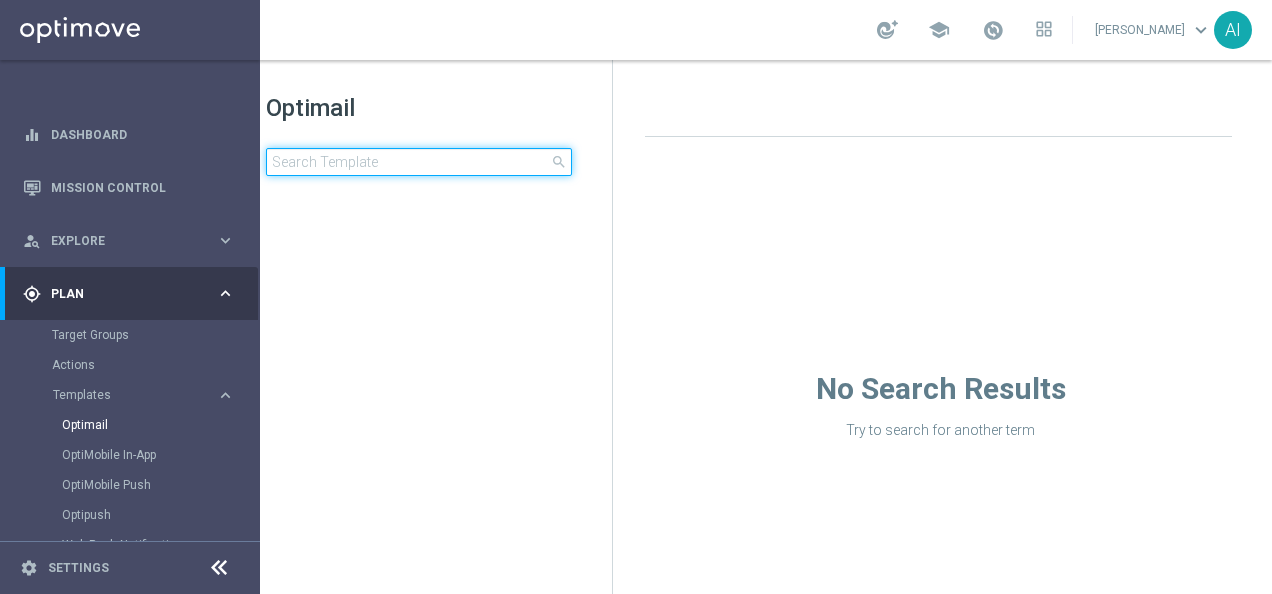 click 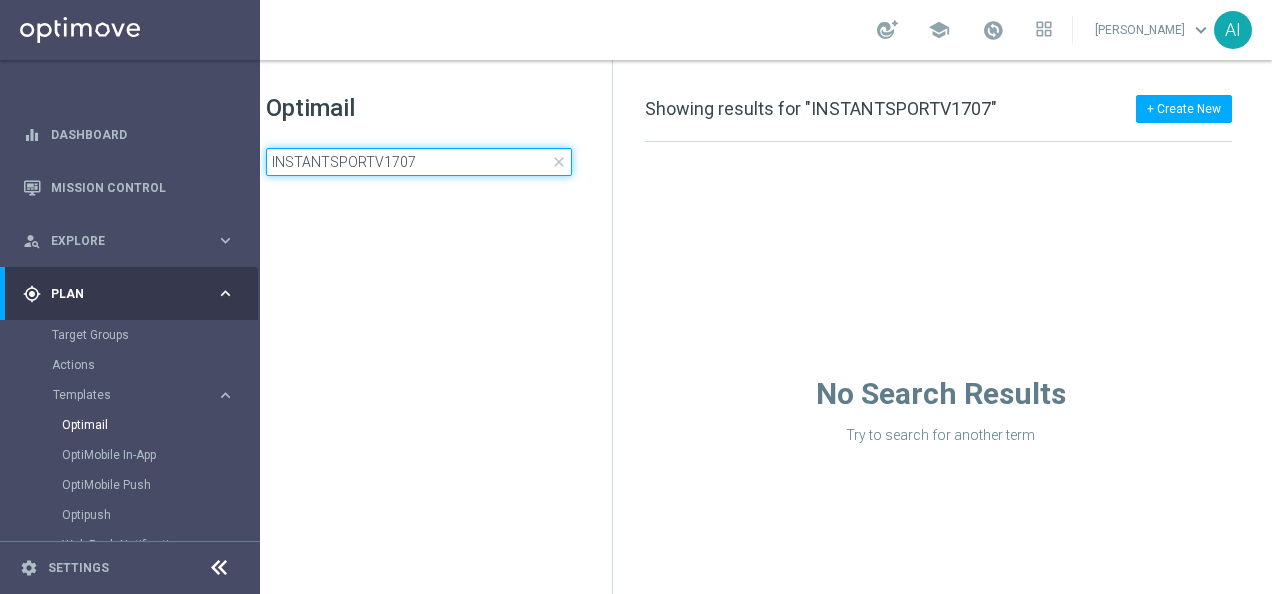 type on "INSTANTSPORTV1707" 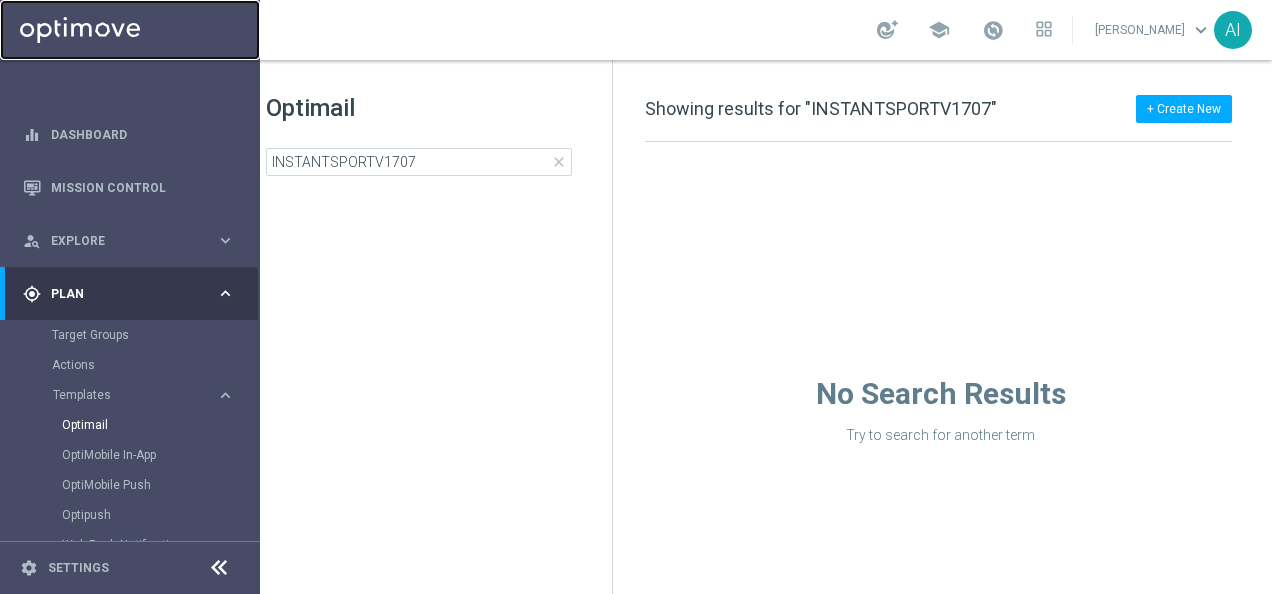 click at bounding box center [130, 30] 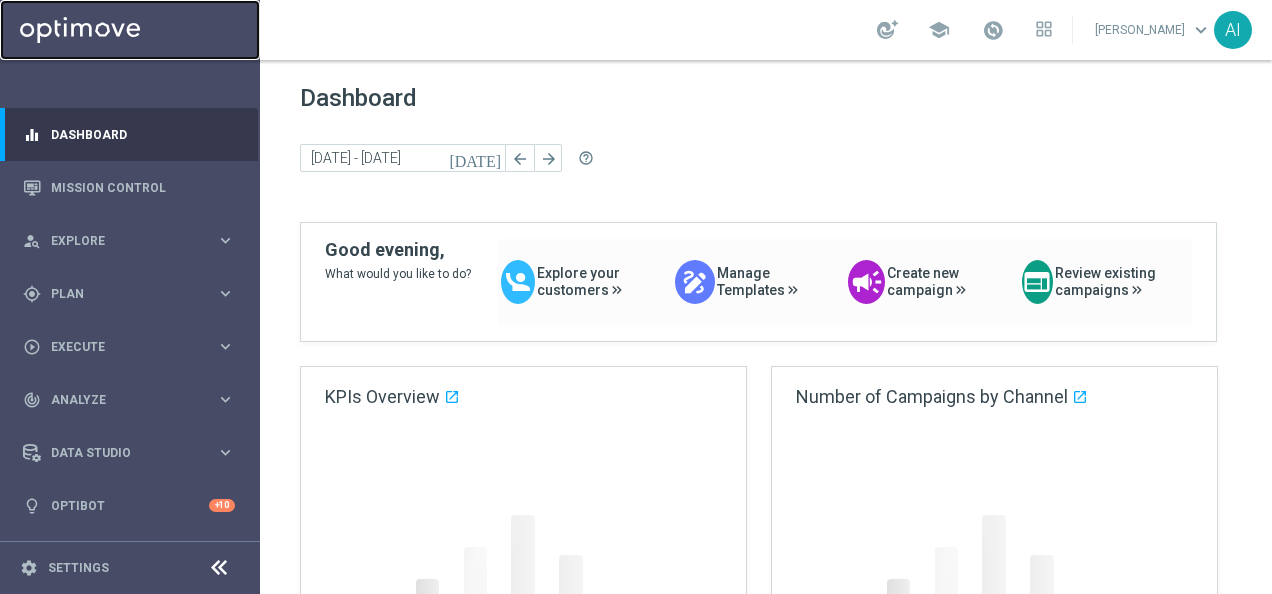 scroll, scrollTop: 0, scrollLeft: 0, axis: both 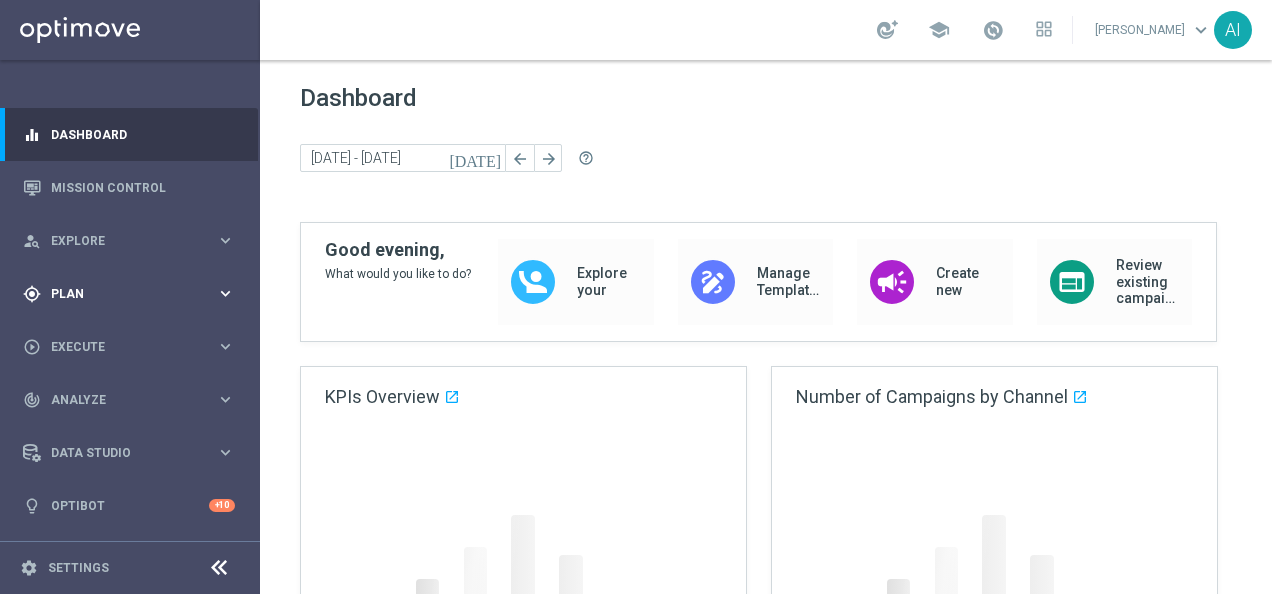 click on "Plan" at bounding box center (133, 294) 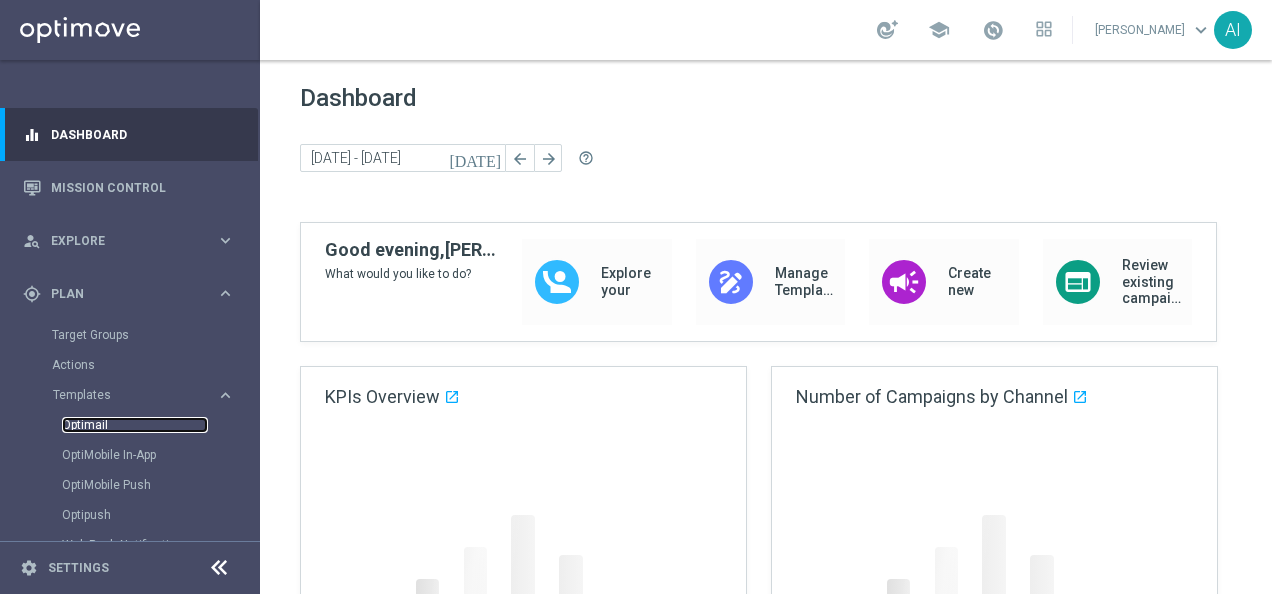 click on "Optimail" at bounding box center [135, 425] 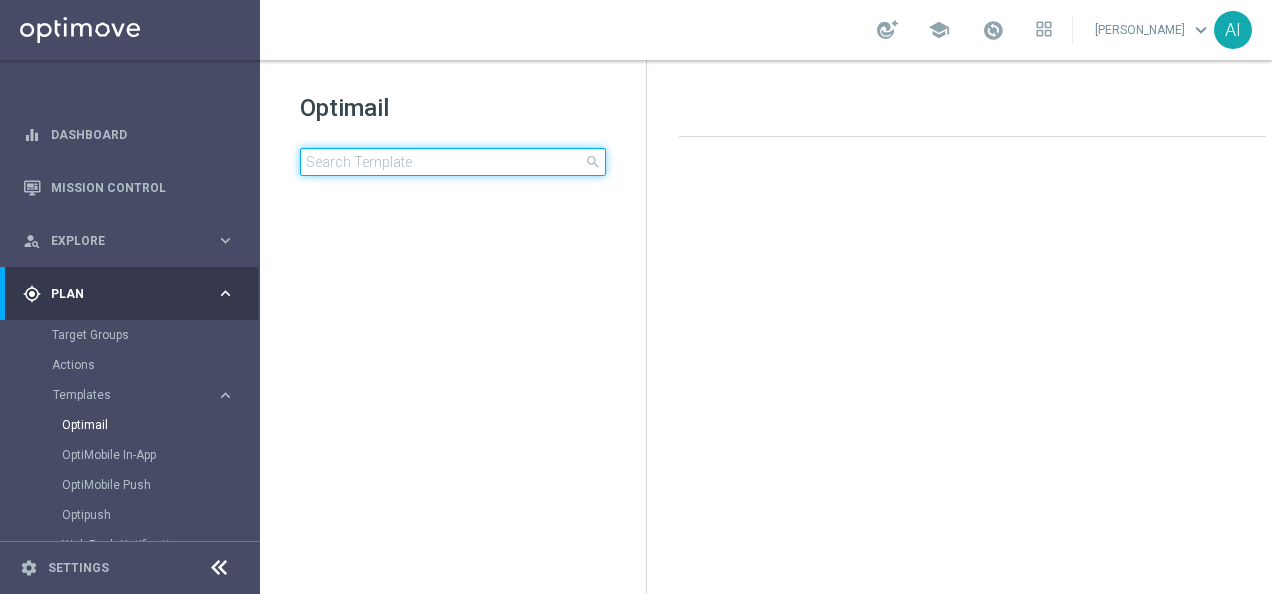 click 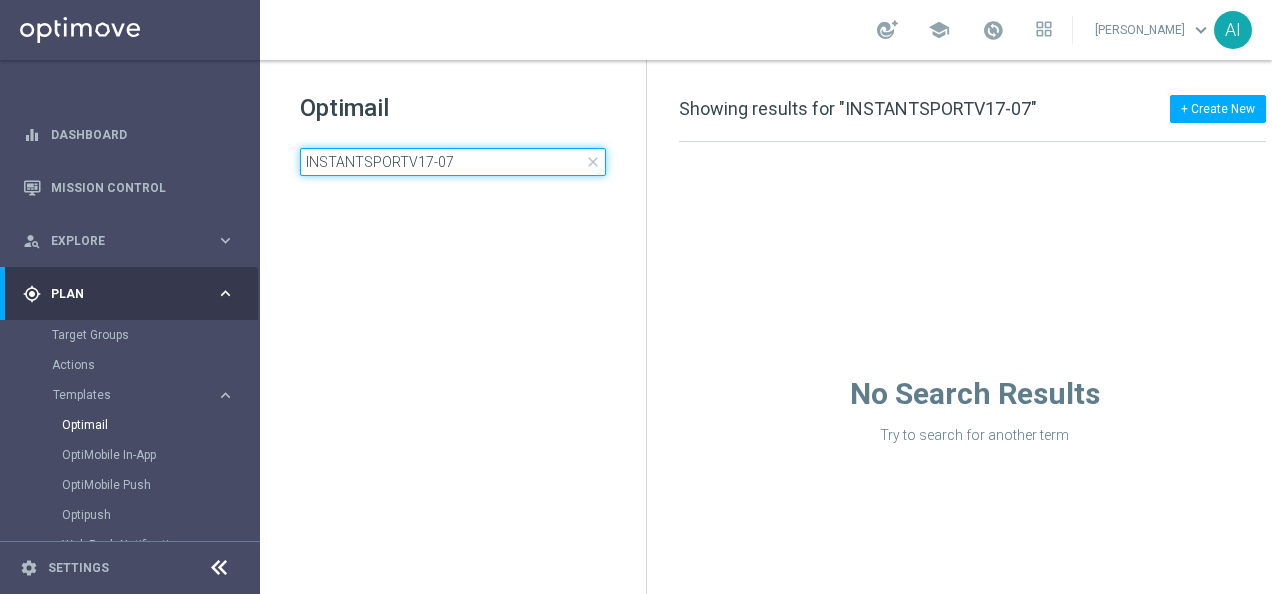 click on "INSTANTSPORTV17-07" 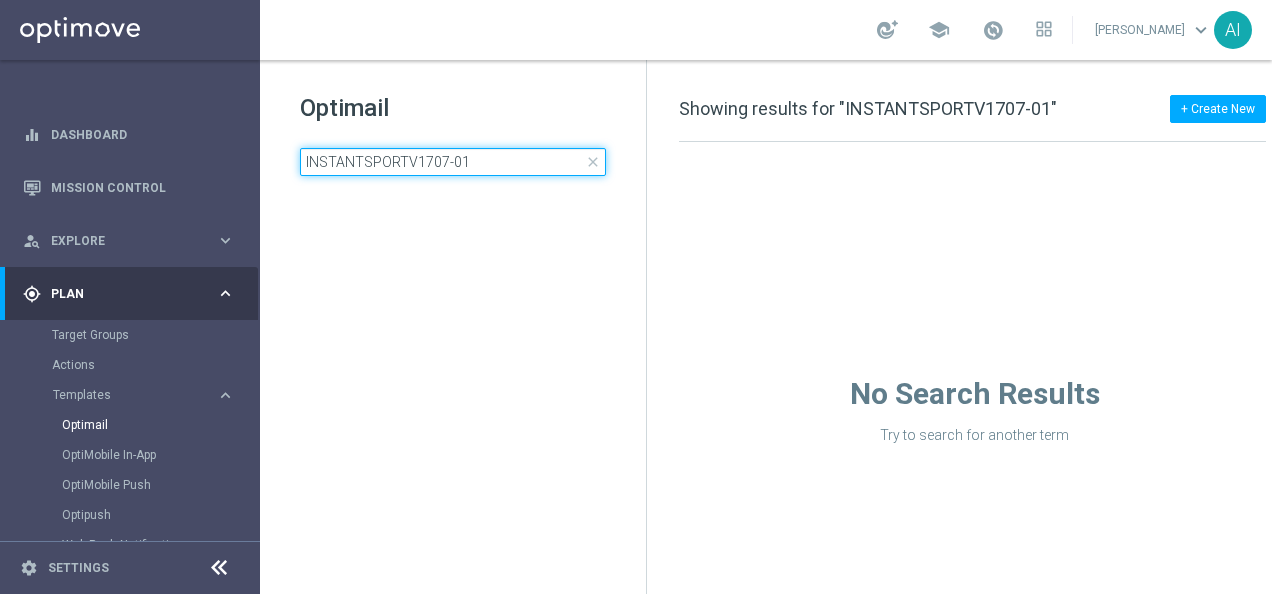 type on "INSTANTSPORTV1707-01" 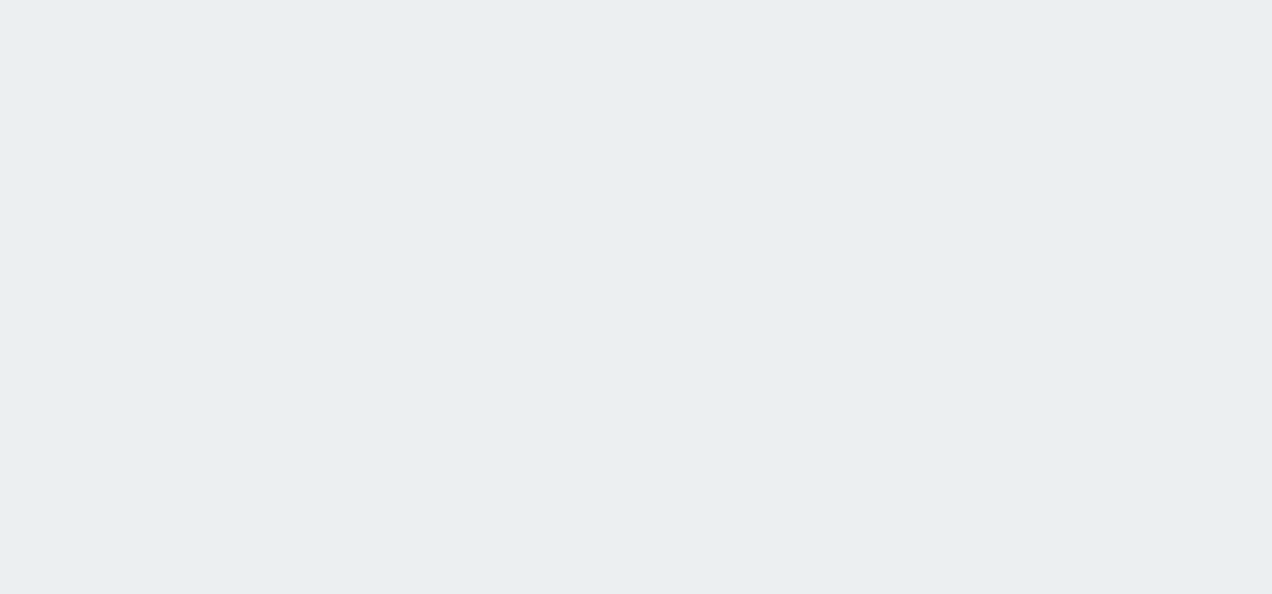 scroll, scrollTop: 0, scrollLeft: 0, axis: both 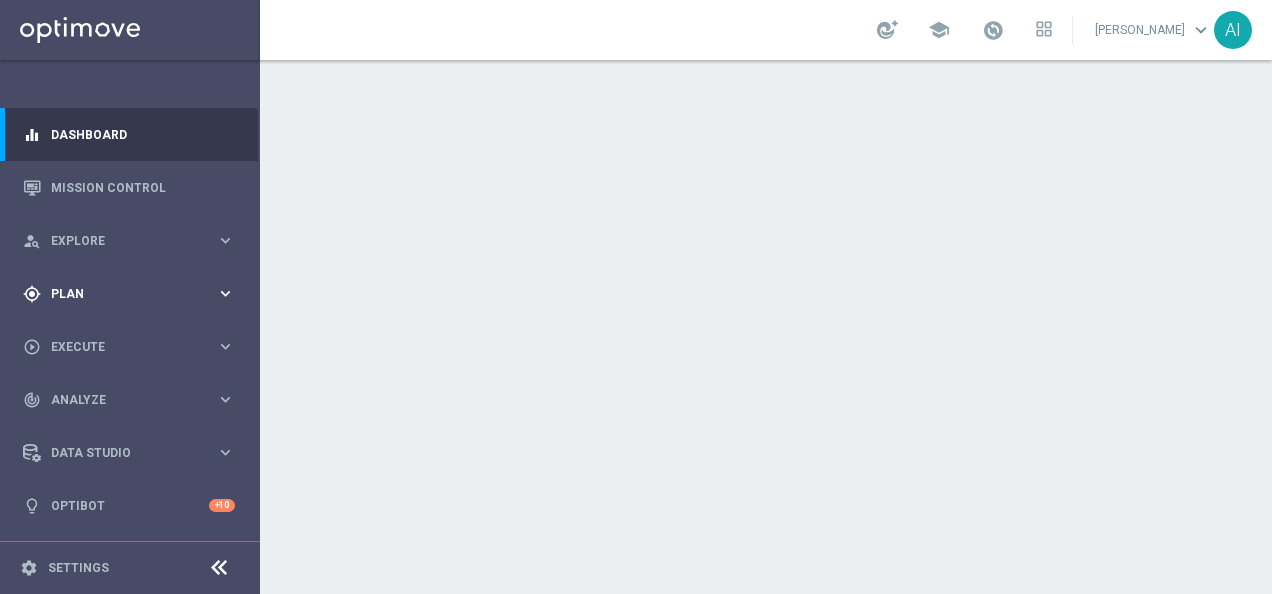 click on "Plan" at bounding box center (133, 294) 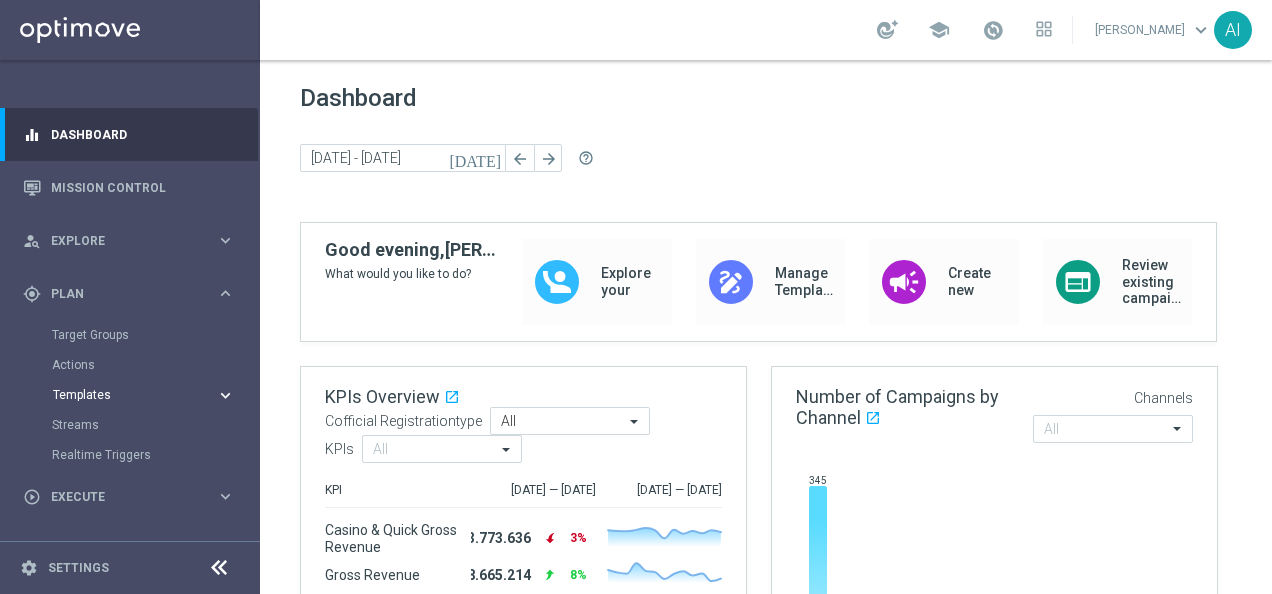 click on "Templates" at bounding box center [124, 395] 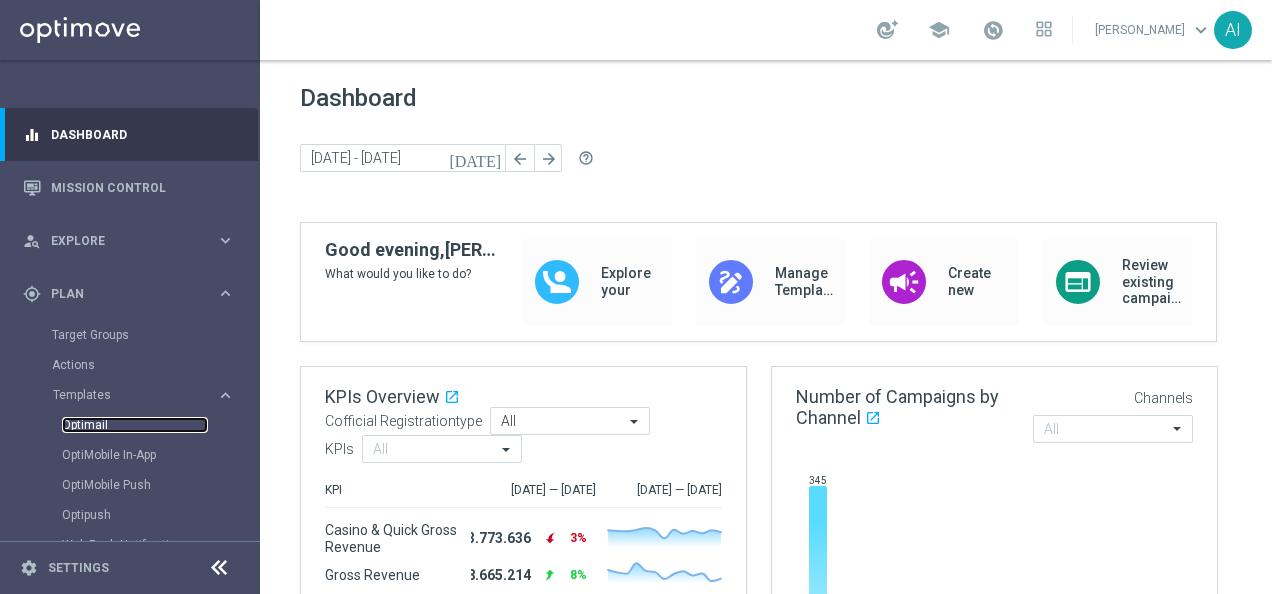 click on "Optimail" at bounding box center [135, 425] 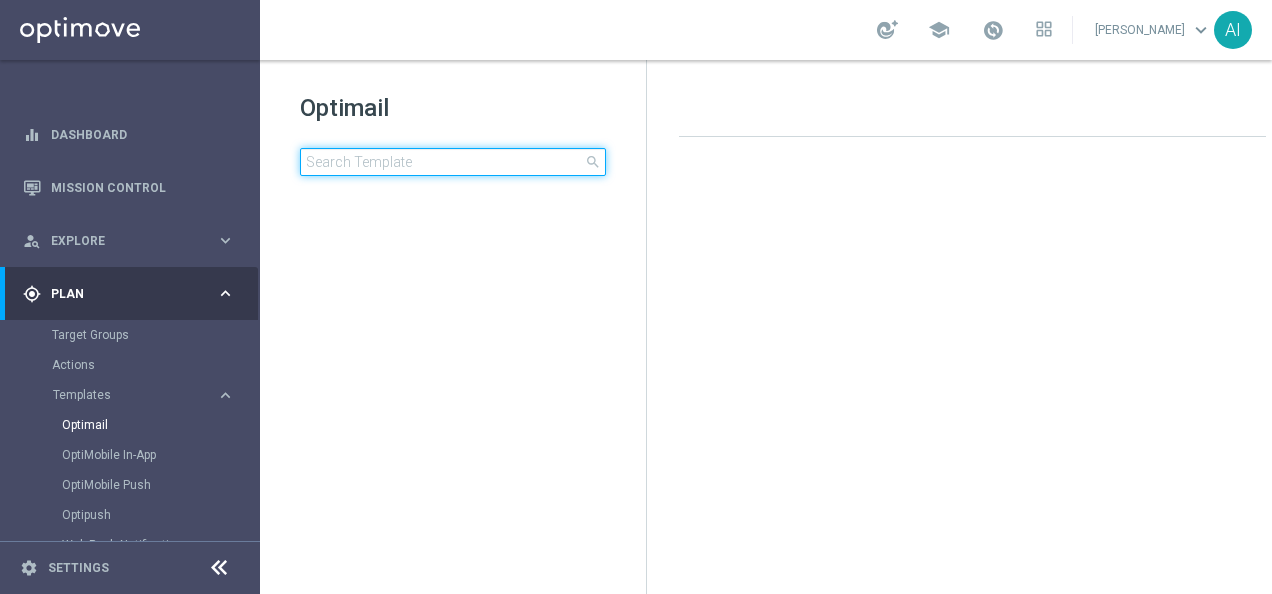 click 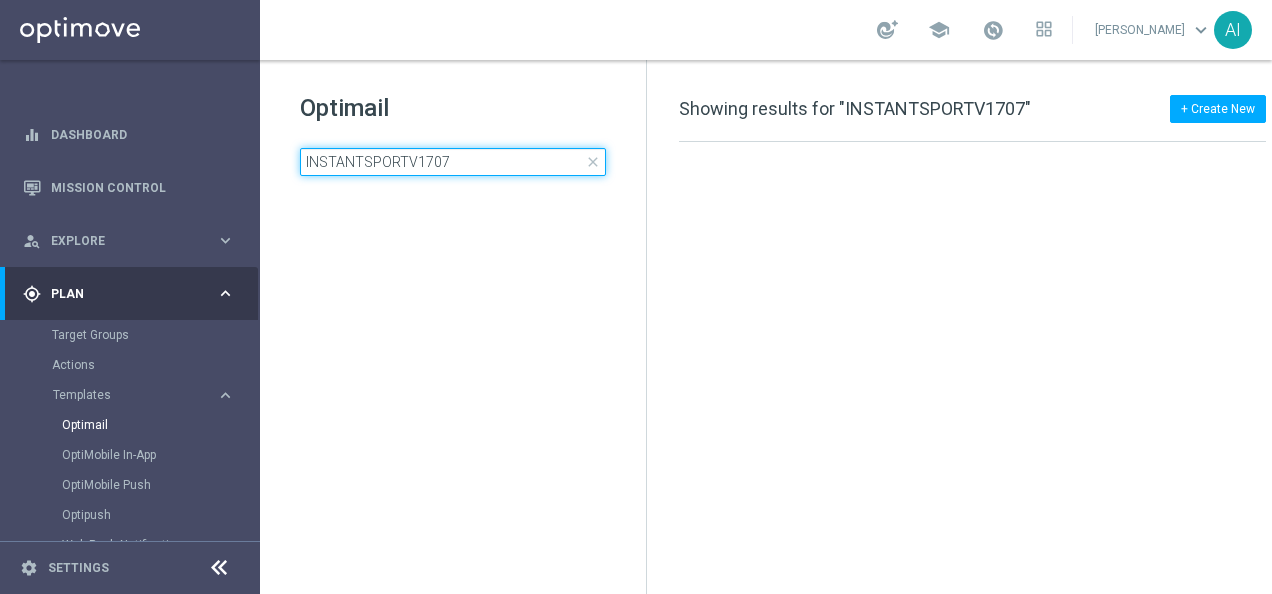 type on "INSTANTSPORTV1707" 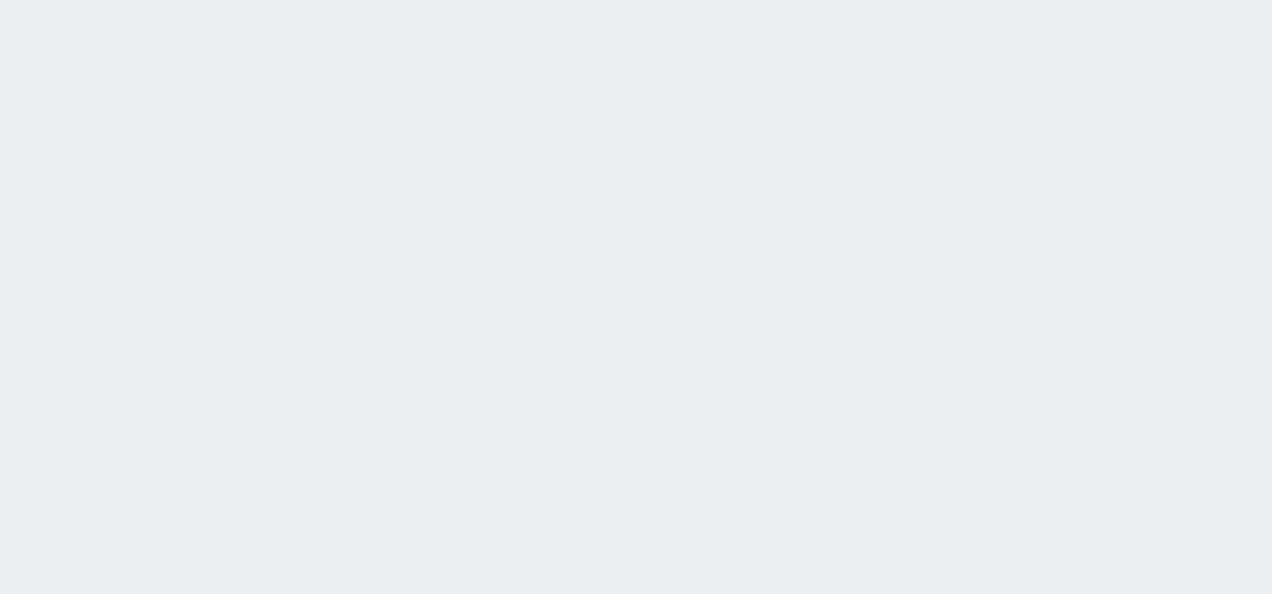 scroll, scrollTop: 0, scrollLeft: 0, axis: both 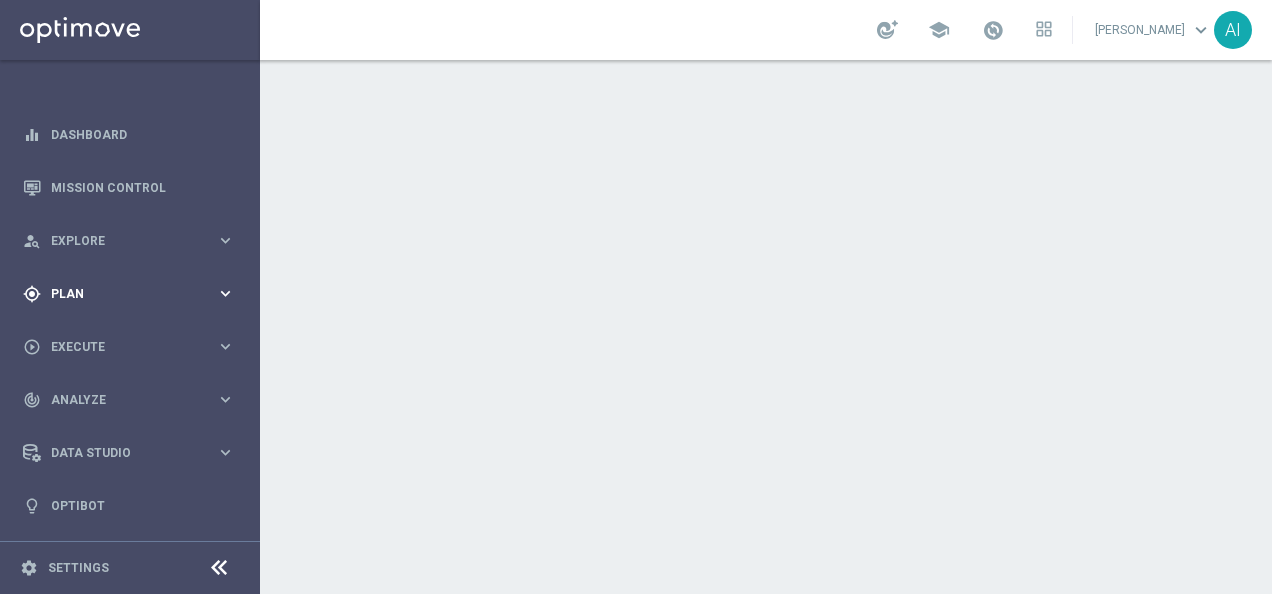 click on "gps_fixed
Plan" at bounding box center [119, 294] 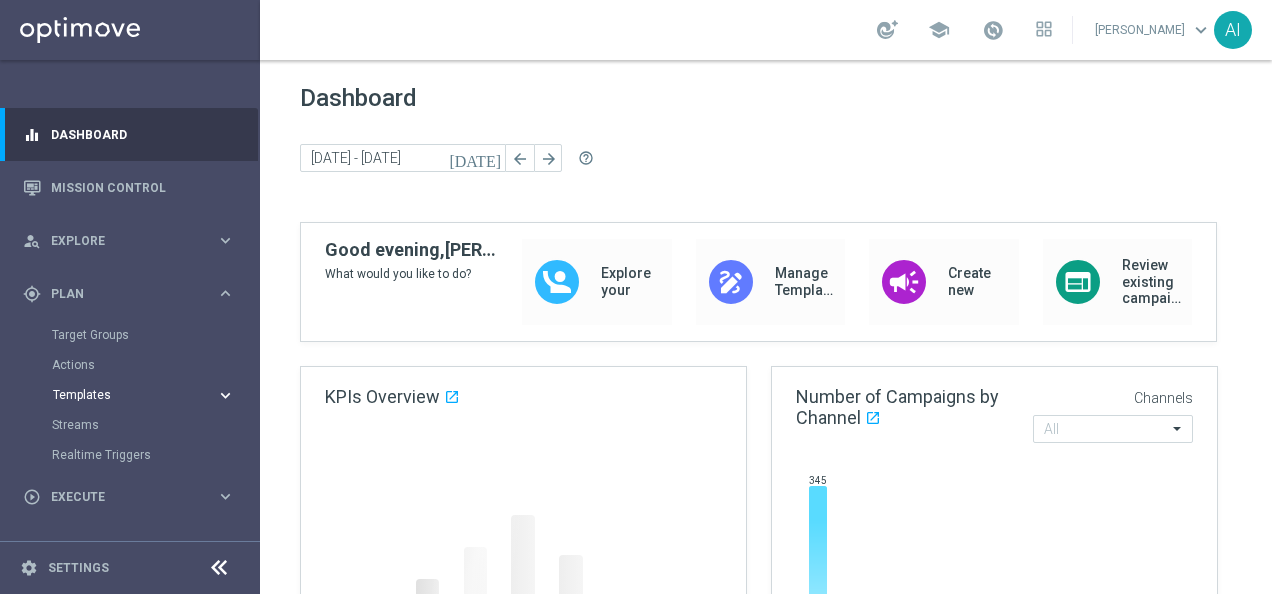 click on "Templates" at bounding box center (124, 395) 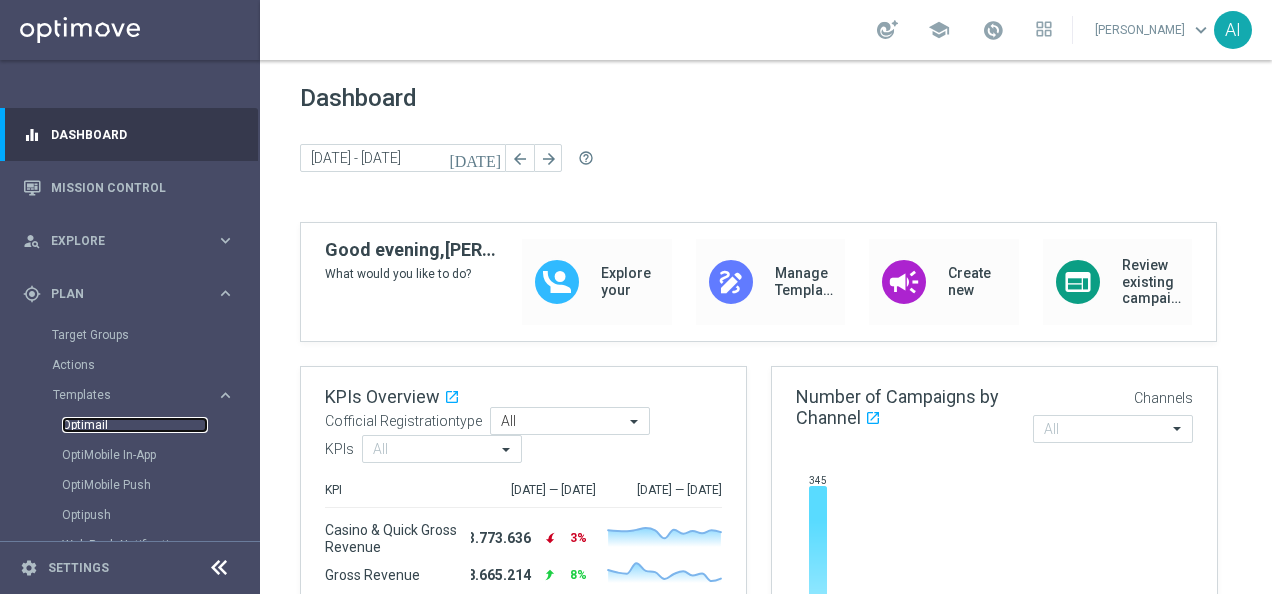 click on "Optimail" at bounding box center (135, 425) 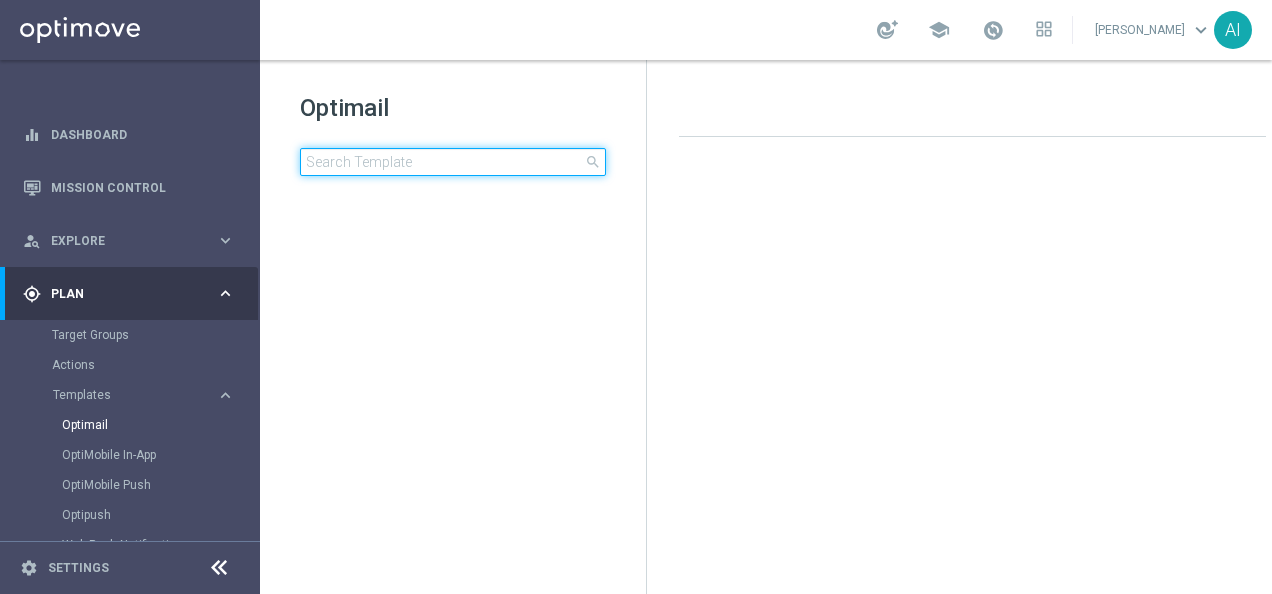 click 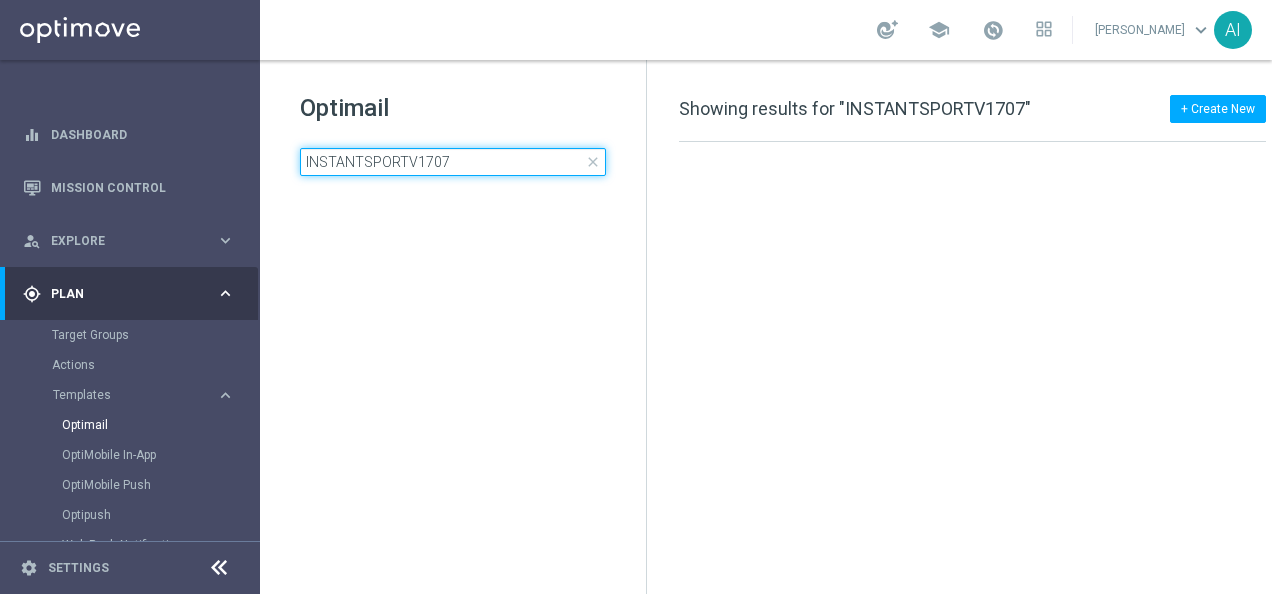 click on "INSTANTSPORTV1707" 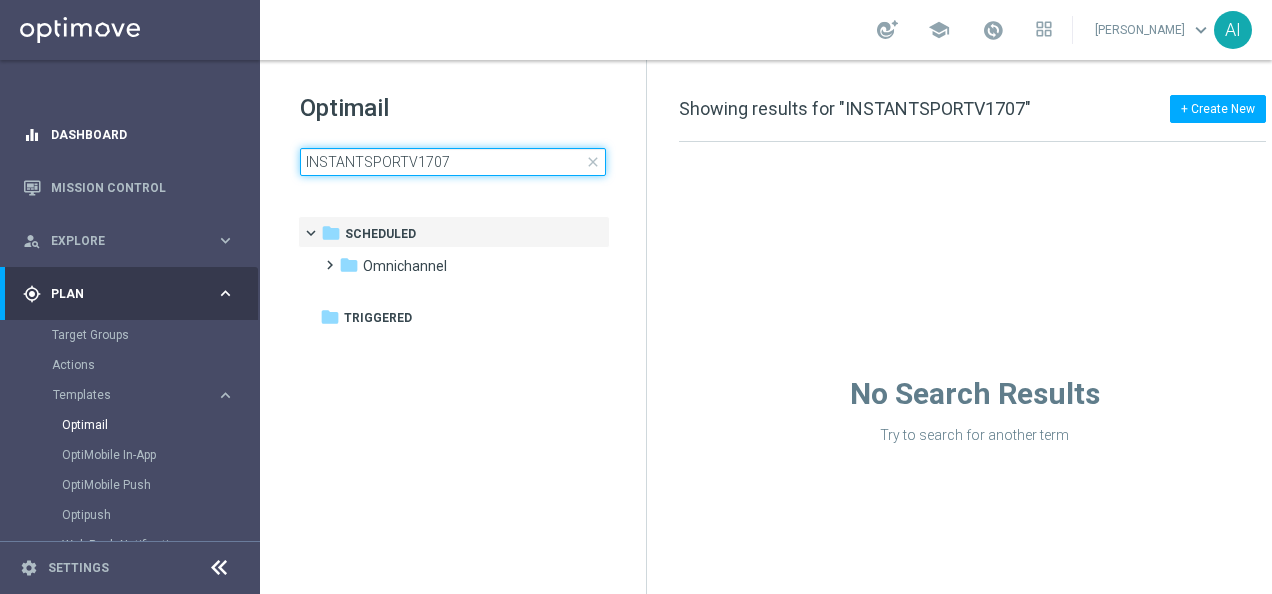 drag, startPoint x: 464, startPoint y: 158, endPoint x: 0, endPoint y: 130, distance: 464.84406 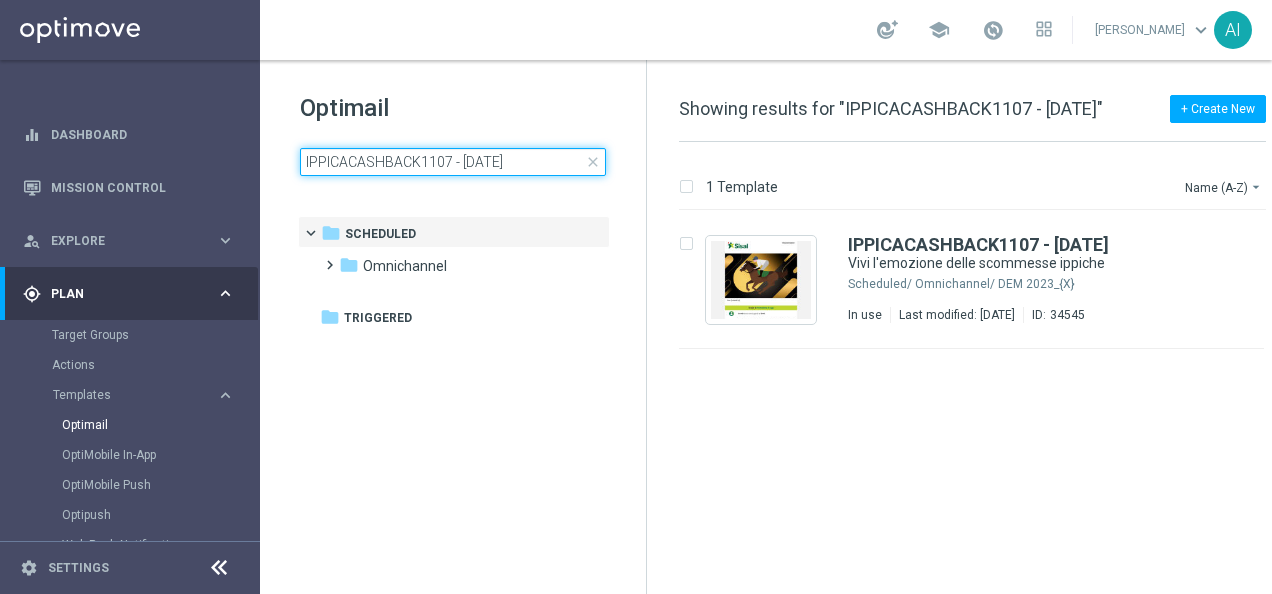 click on "IPPICACASHBACK1107 - [DATE]" 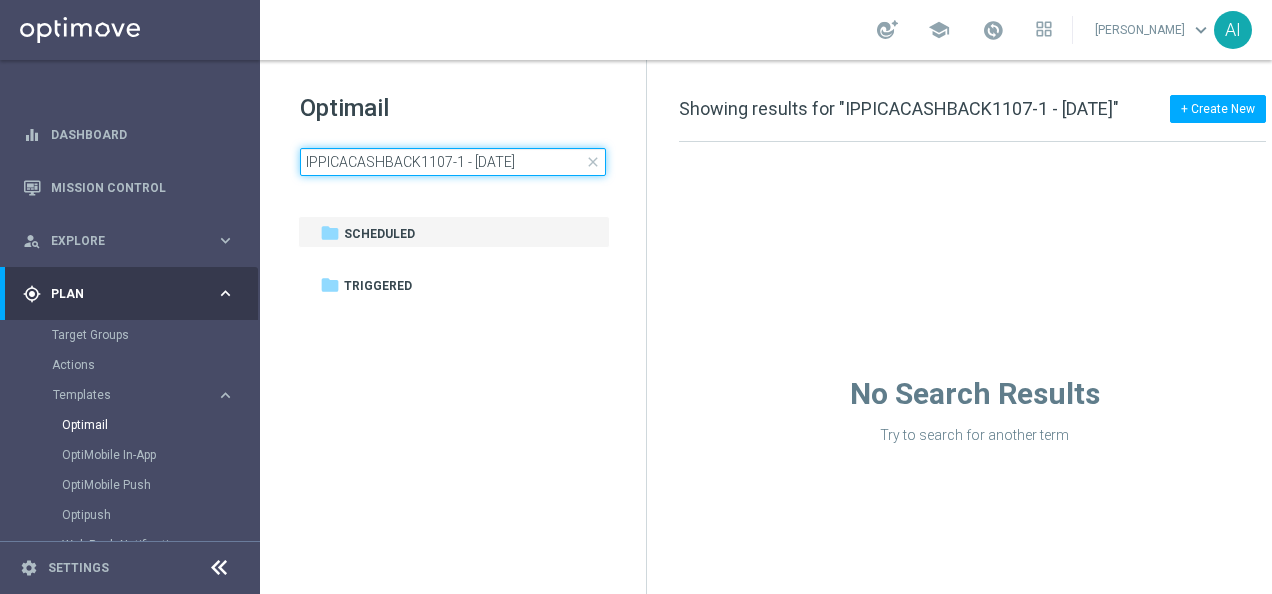 click on "IPPICACASHBACK1107-1 - [DATE]" 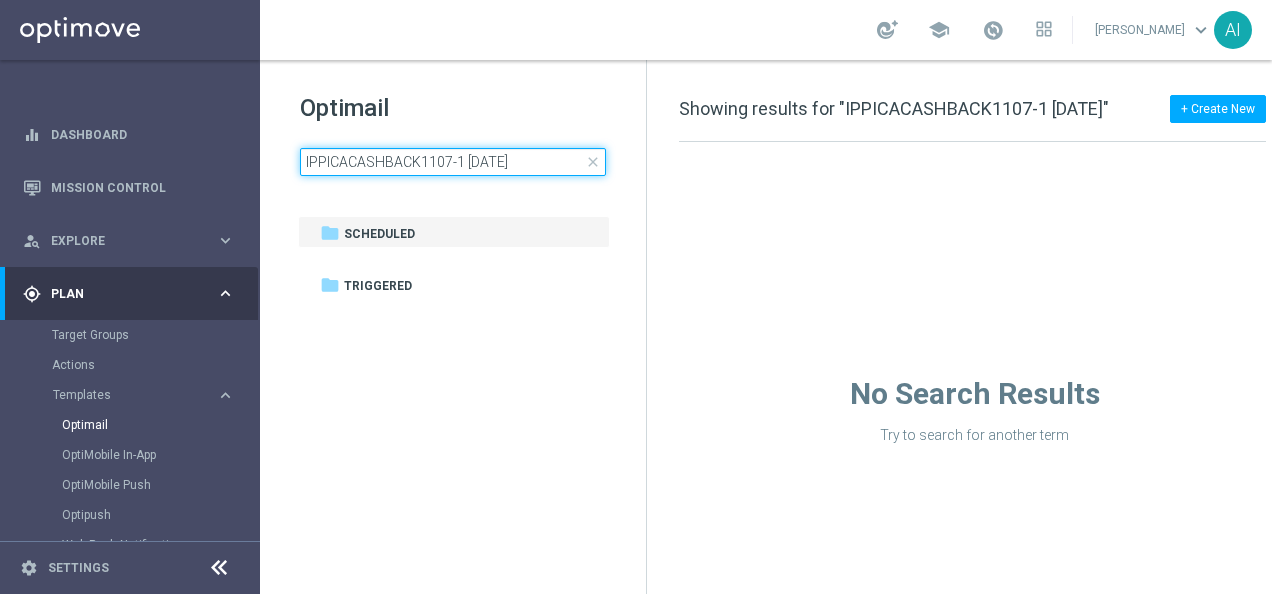 click on "IPPICACASHBACK1107-1 [DATE]" 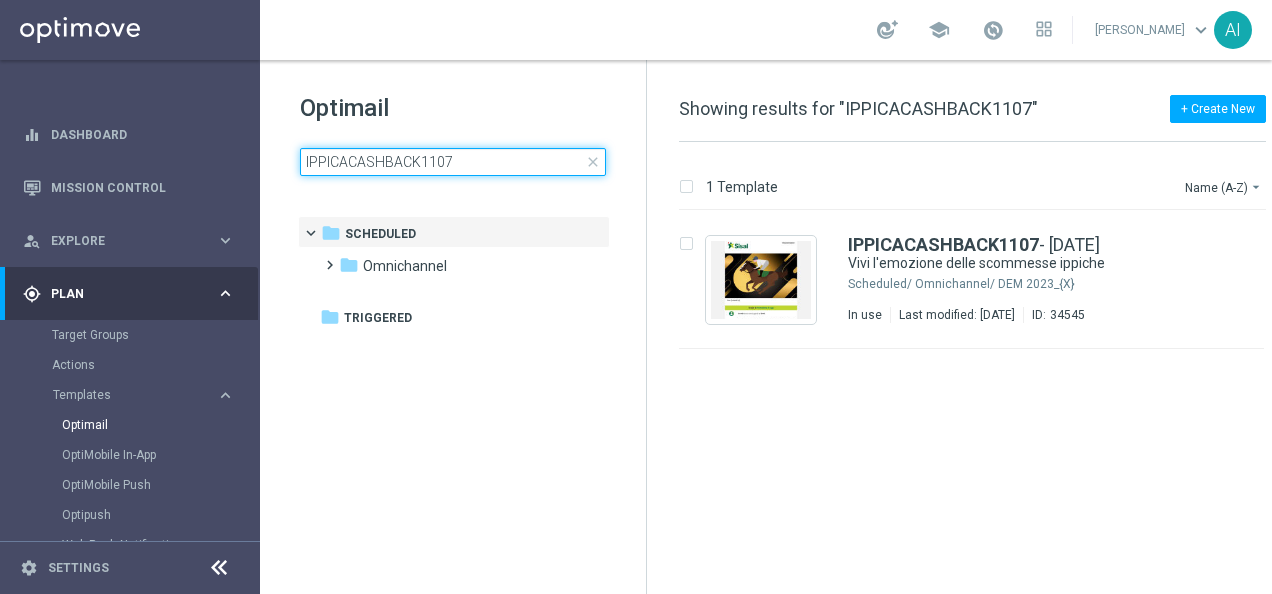 click on "IPPICACASHBACK1107" 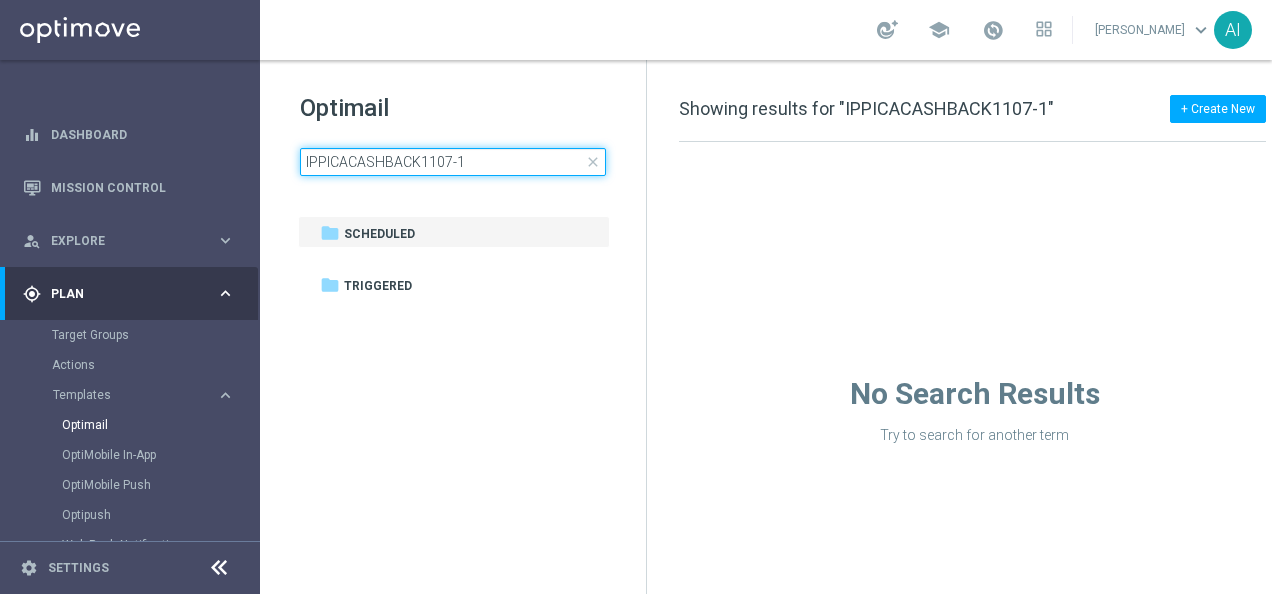 click on "IPPICACASHBACK1107-1" 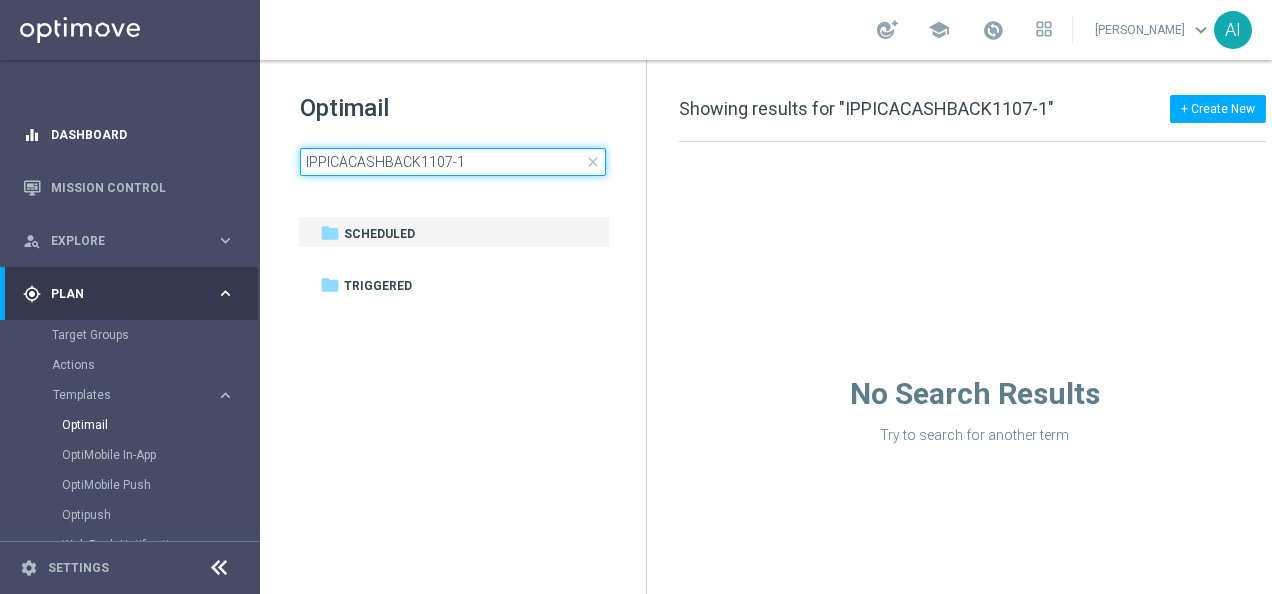 drag, startPoint x: 194, startPoint y: 160, endPoint x: 0, endPoint y: 156, distance: 194.04123 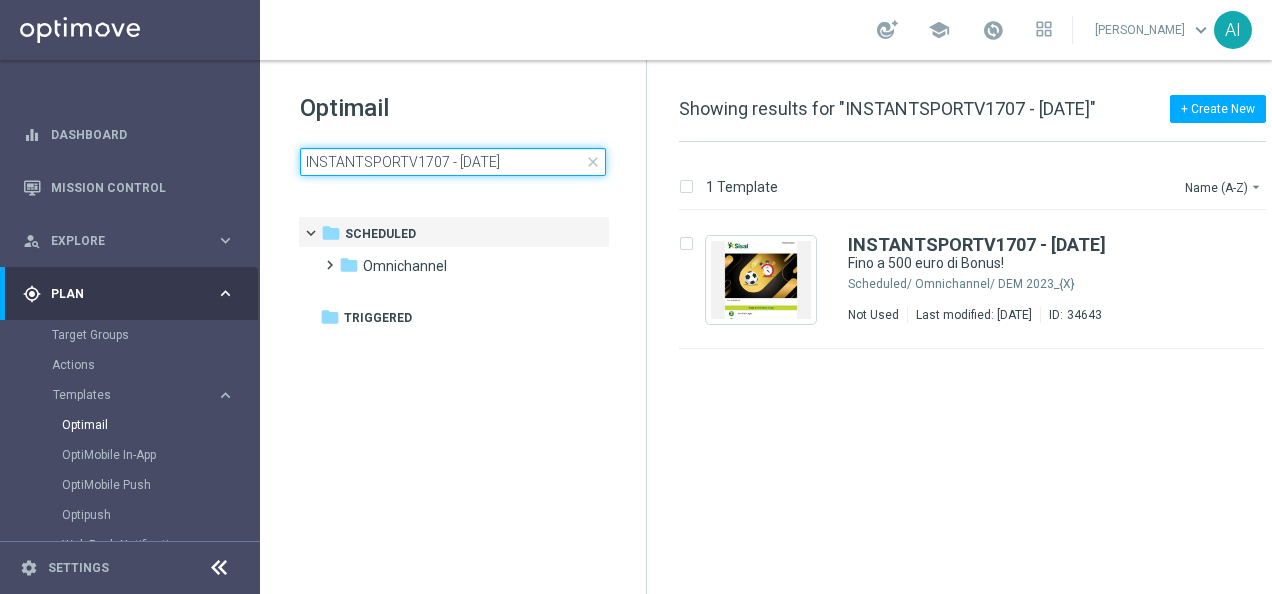 click on "INSTANTSPORTV1707 - [DATE]" 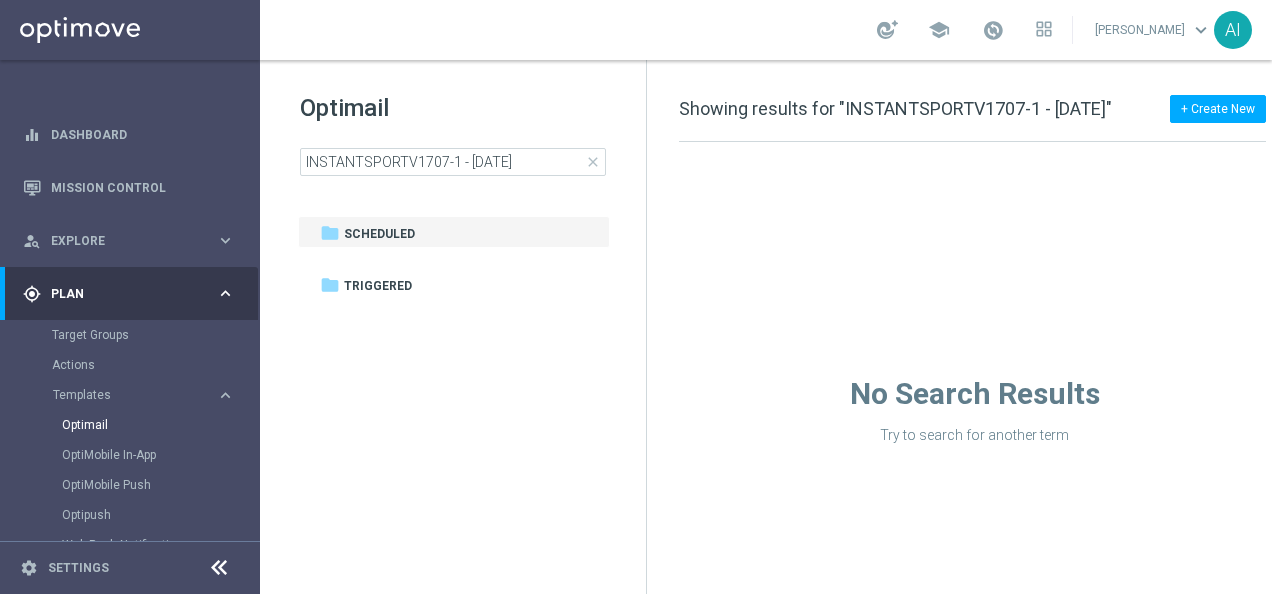 click on "Optimail
INSTANTSPORTV1707-1 - [DATE]
close
folder
1 Folder
folder
Scheduled
more_vert
folder
Triggered
more_vert" 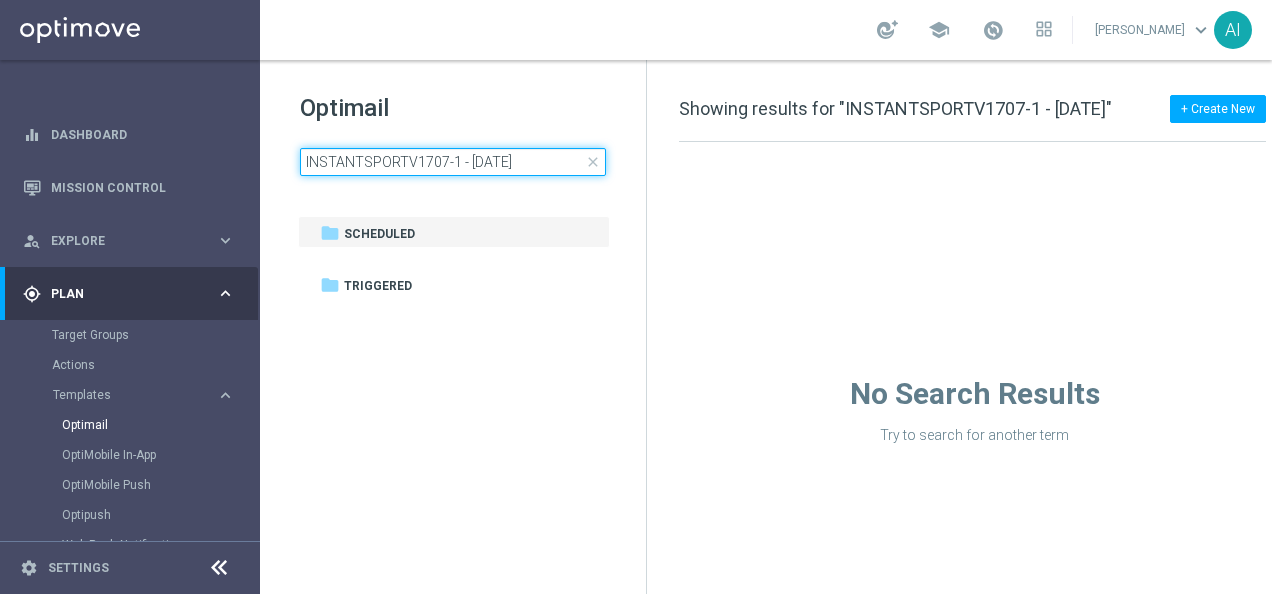 drag, startPoint x: 446, startPoint y: 157, endPoint x: 760, endPoint y: 157, distance: 314 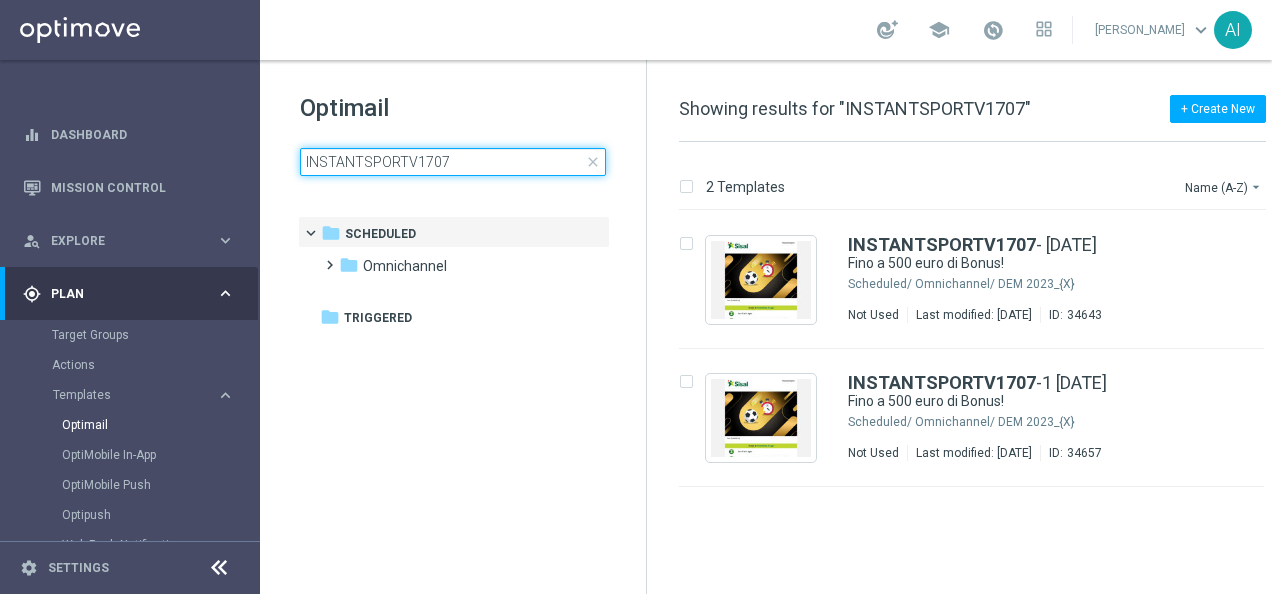 click on "INSTANTSPORTV1707" 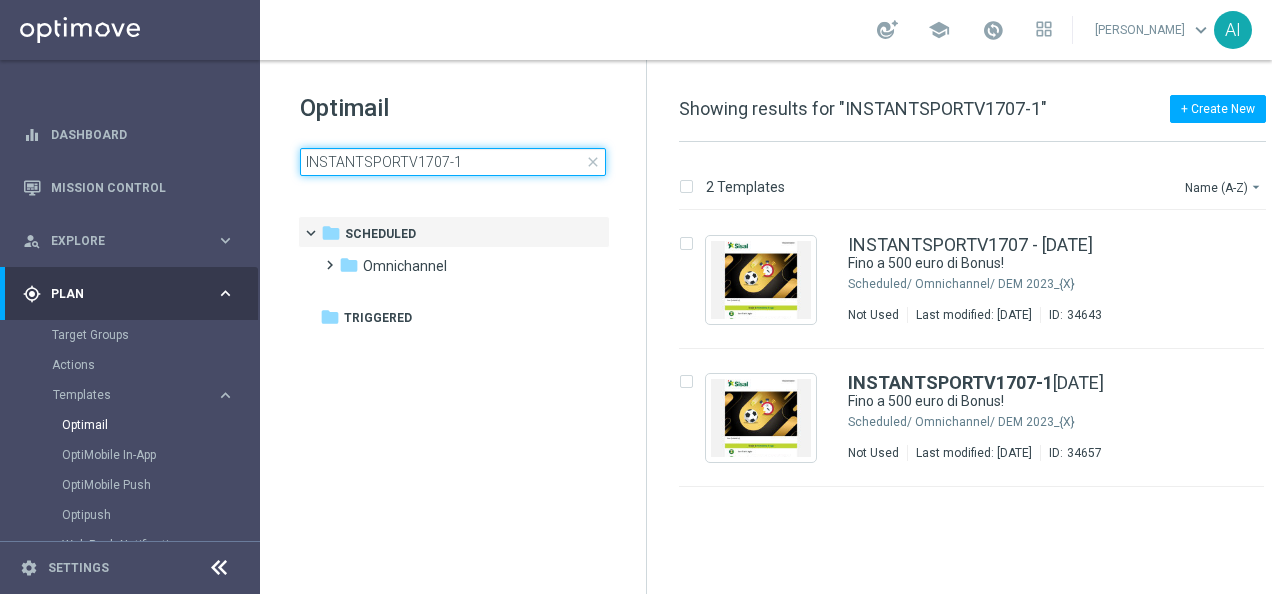 type on "INSTANTSPORTV1707-1" 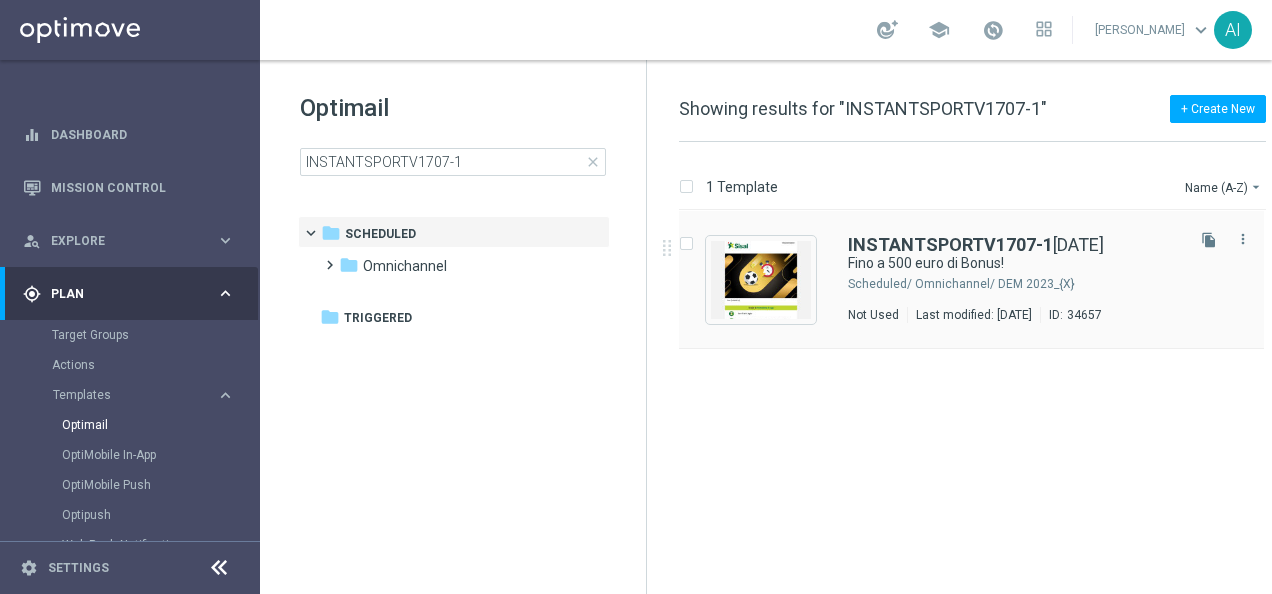 click on "Scheduled/" at bounding box center (880, 284) 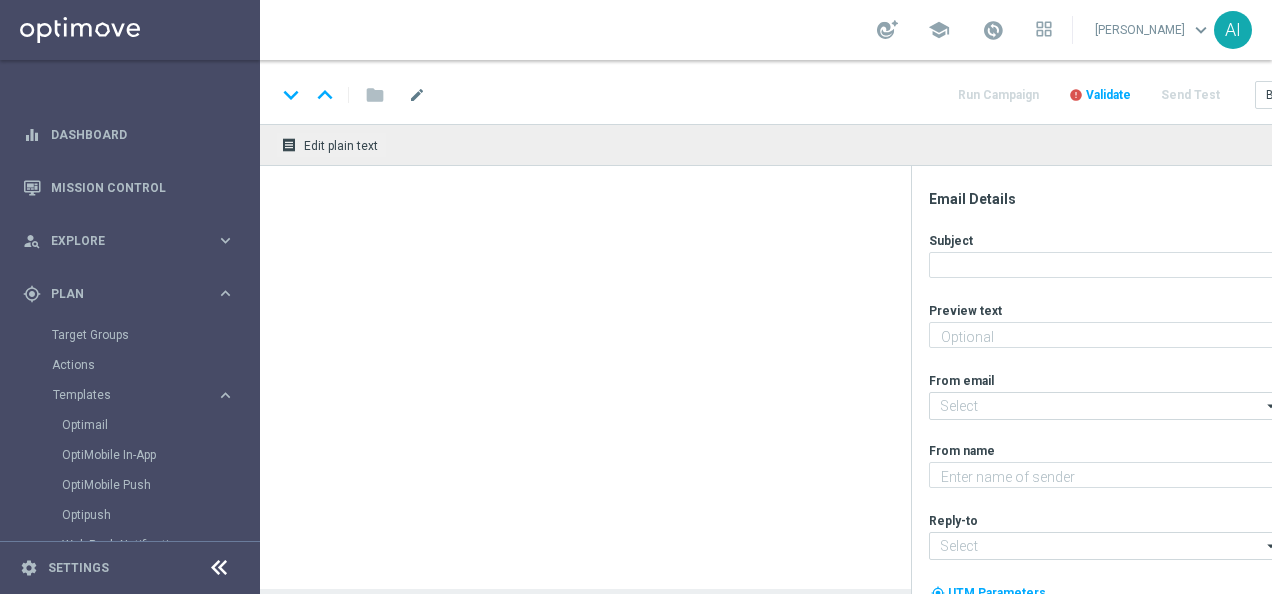 type on "Scopri cosa ti abbiamo riservato" 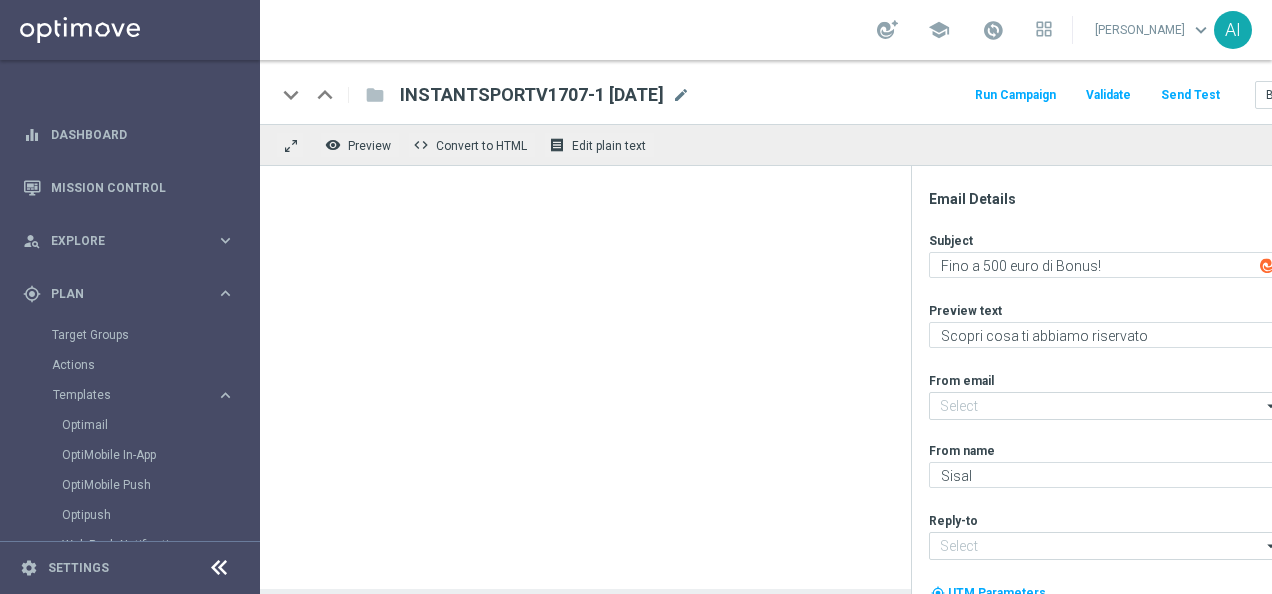 type on "[EMAIL_ADDRESS][DOMAIN_NAME]" 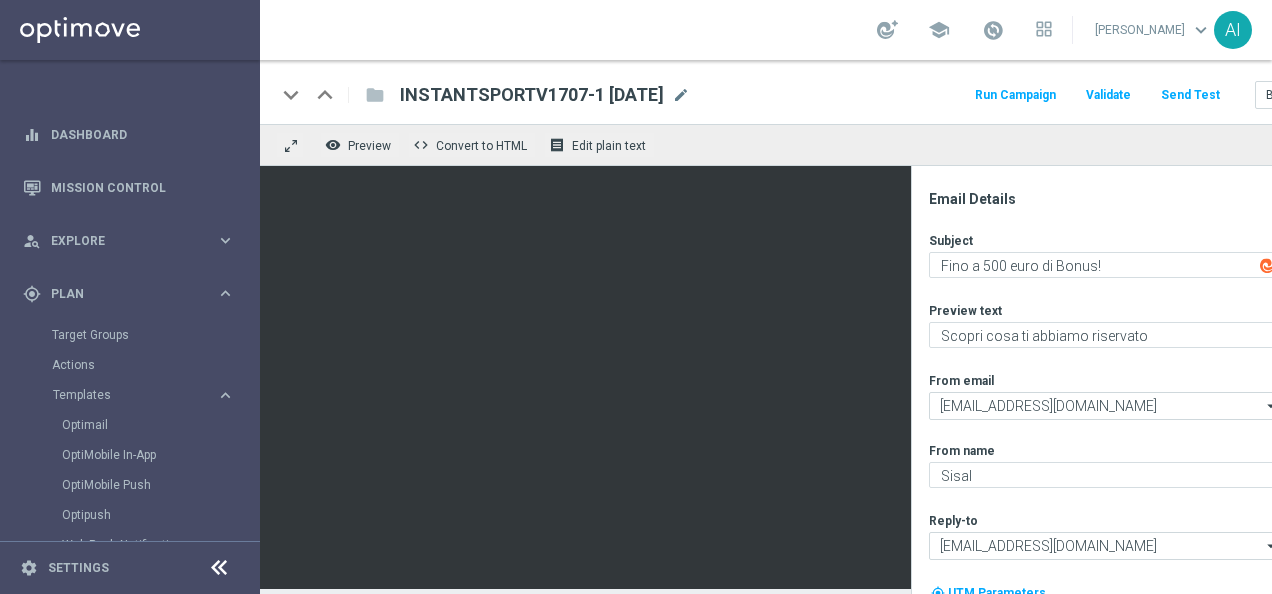scroll, scrollTop: 0, scrollLeft: 0, axis: both 